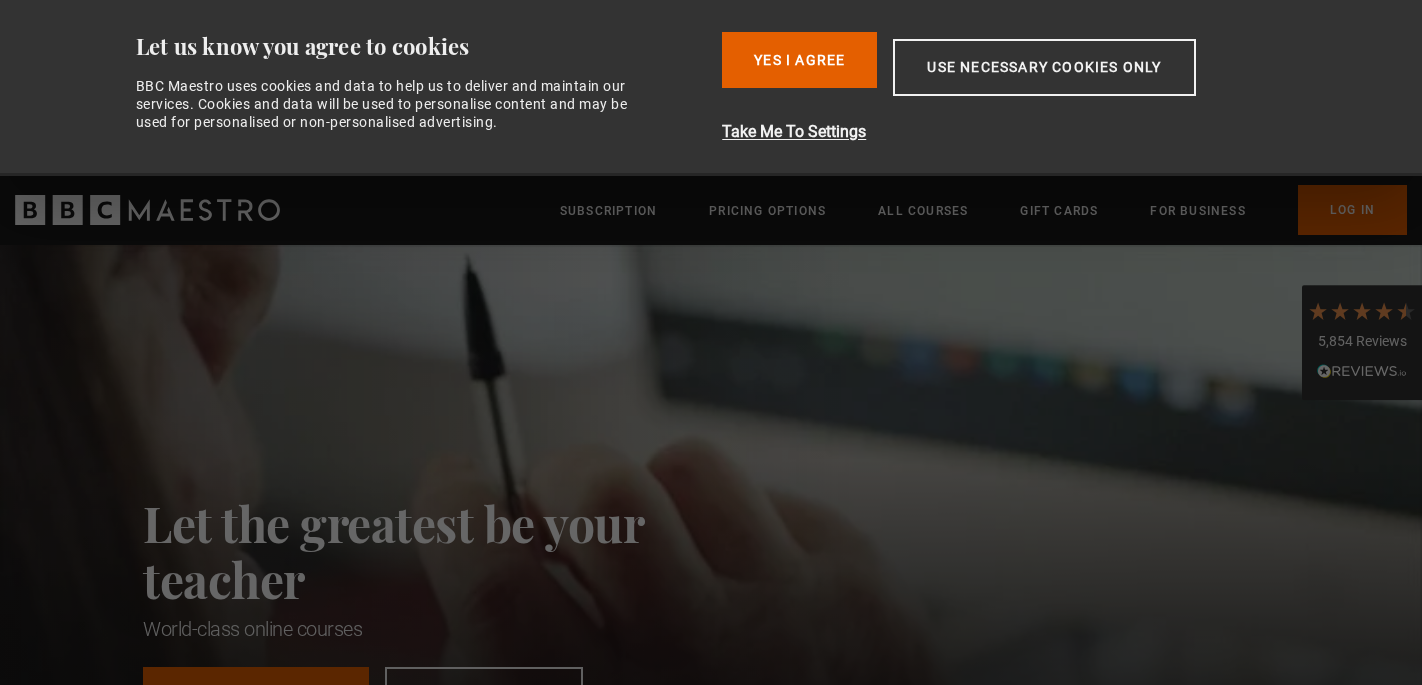 scroll, scrollTop: 0, scrollLeft: 0, axis: both 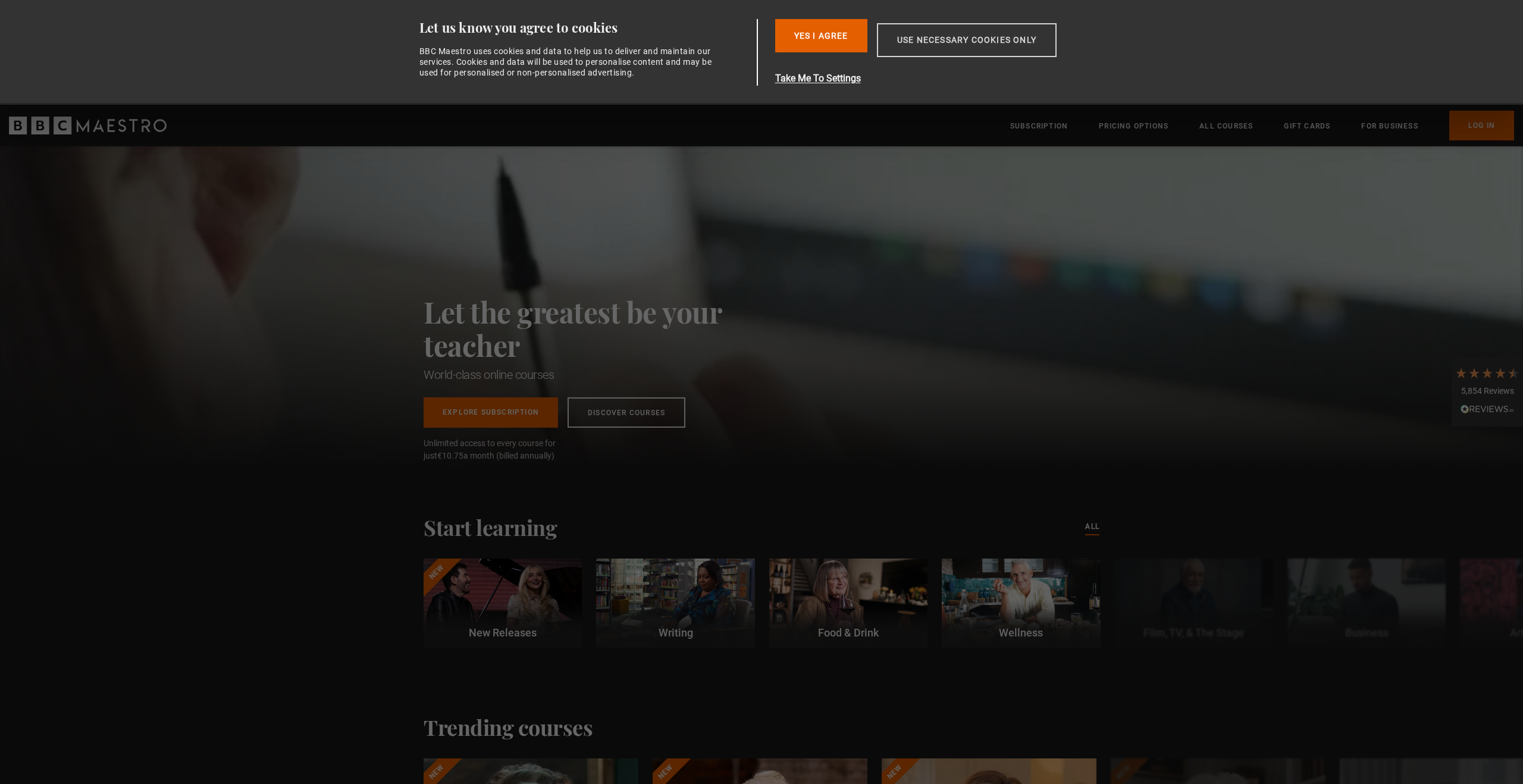click on "Use necessary cookies only" at bounding box center (967, 40) 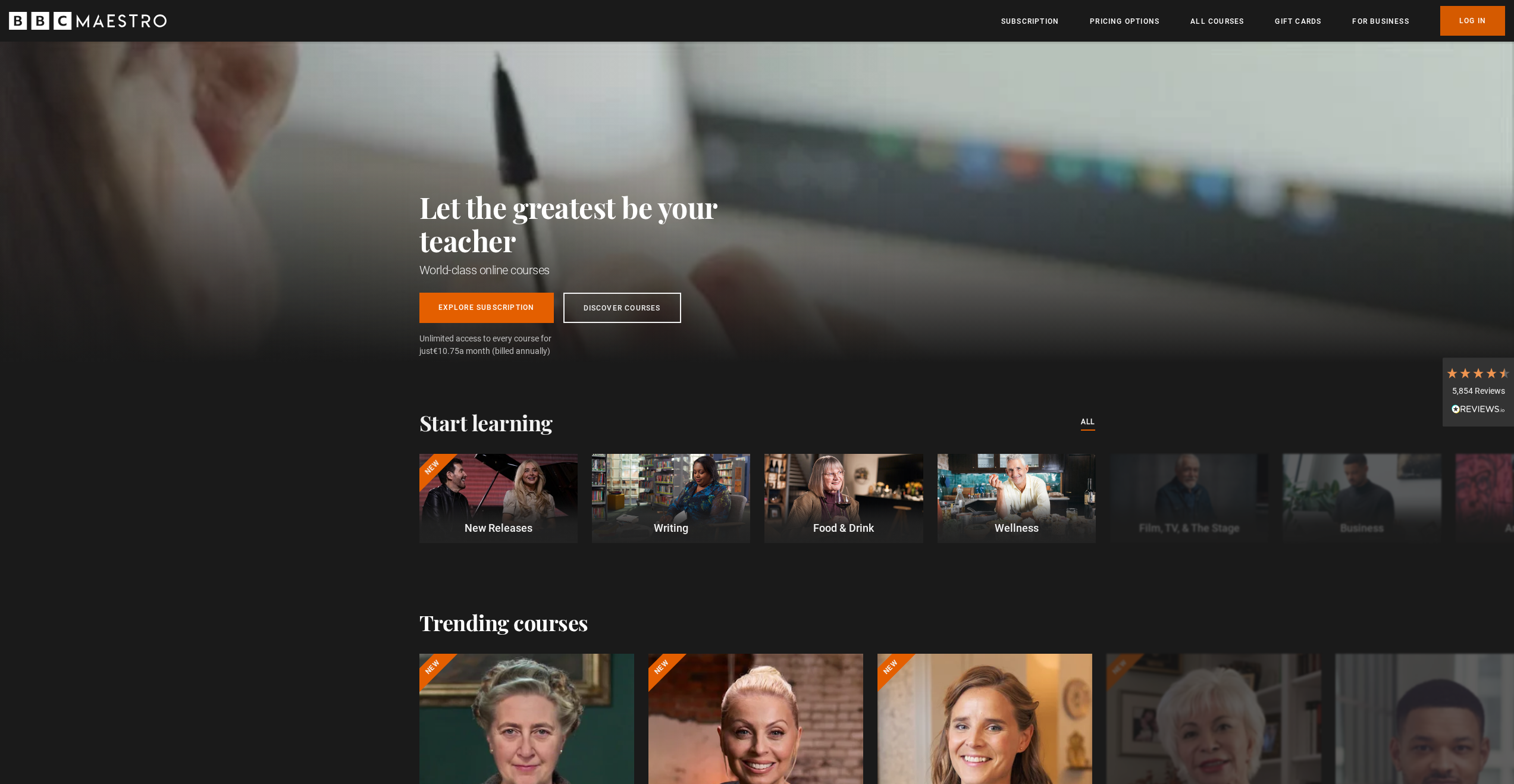 click on "Log In" at bounding box center (1472, 21) 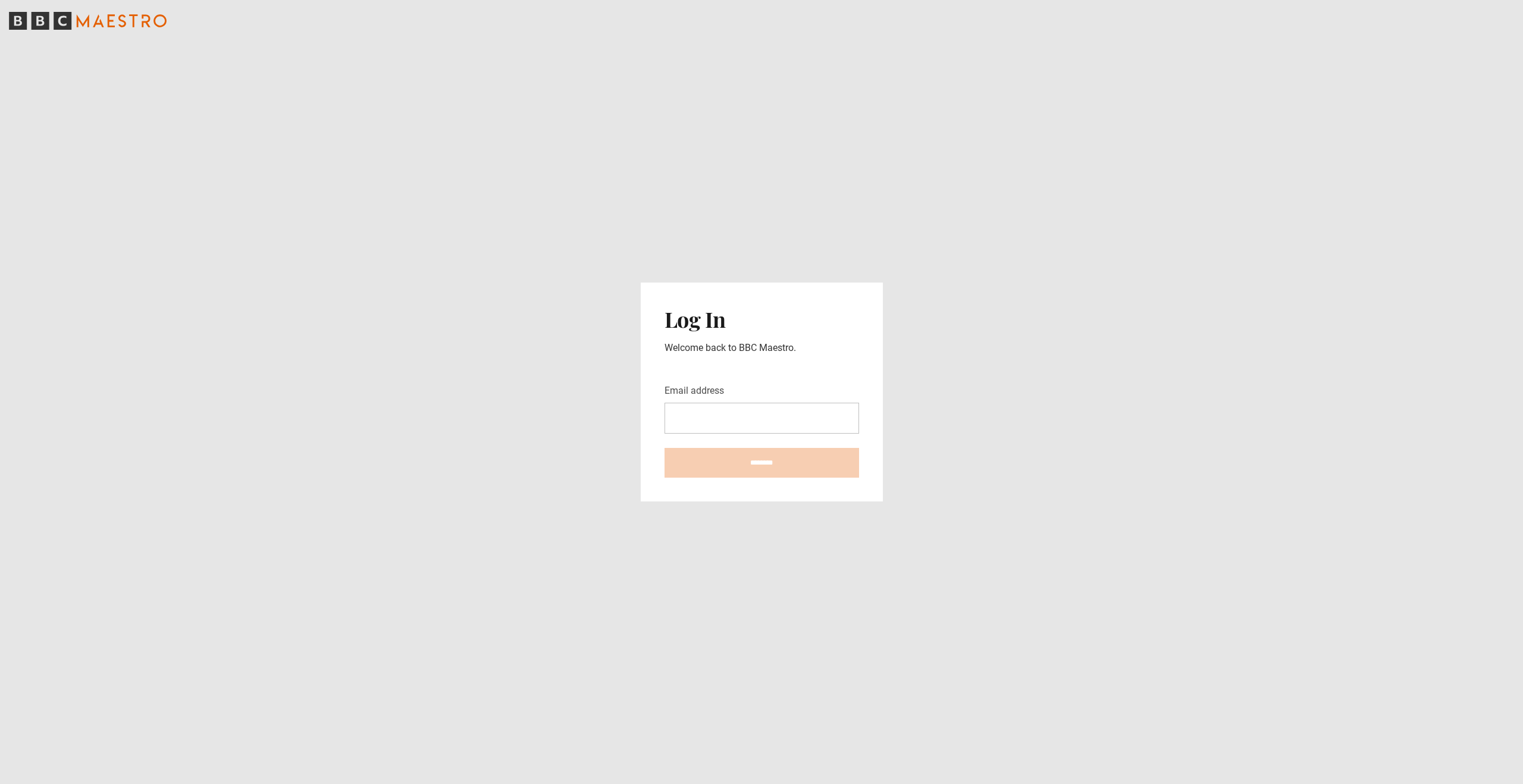 scroll, scrollTop: 0, scrollLeft: 0, axis: both 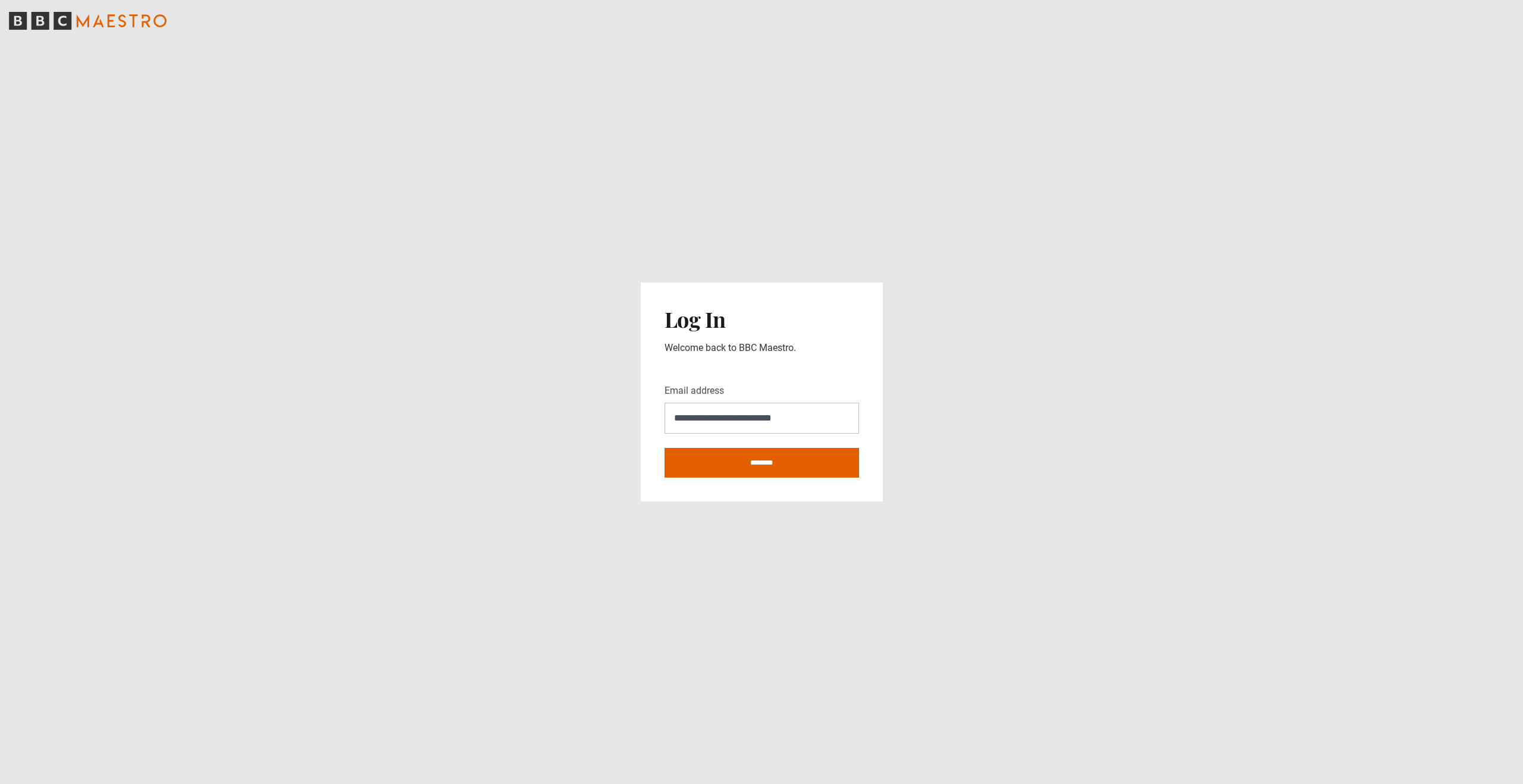 type on "**********" 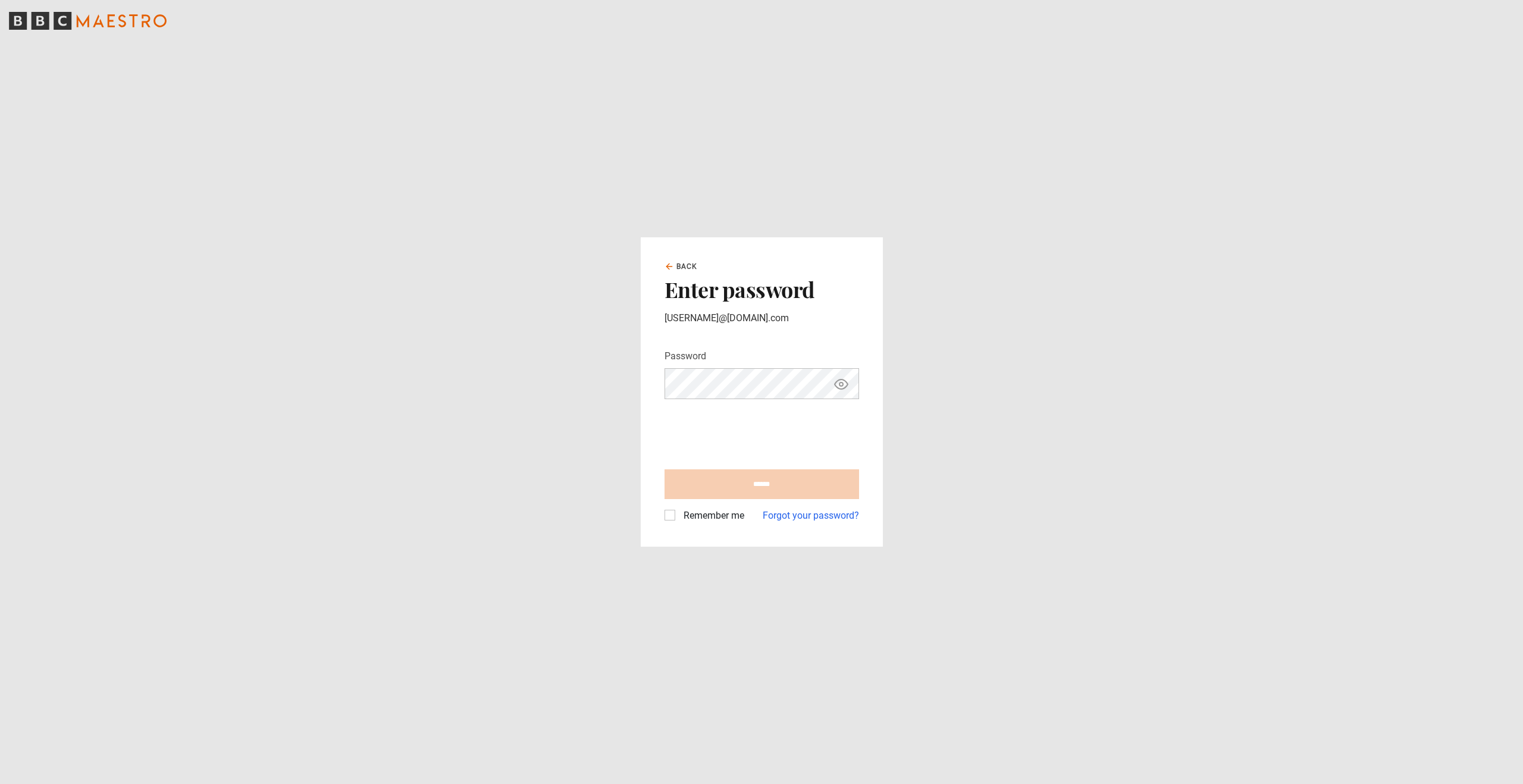 scroll, scrollTop: 0, scrollLeft: 0, axis: both 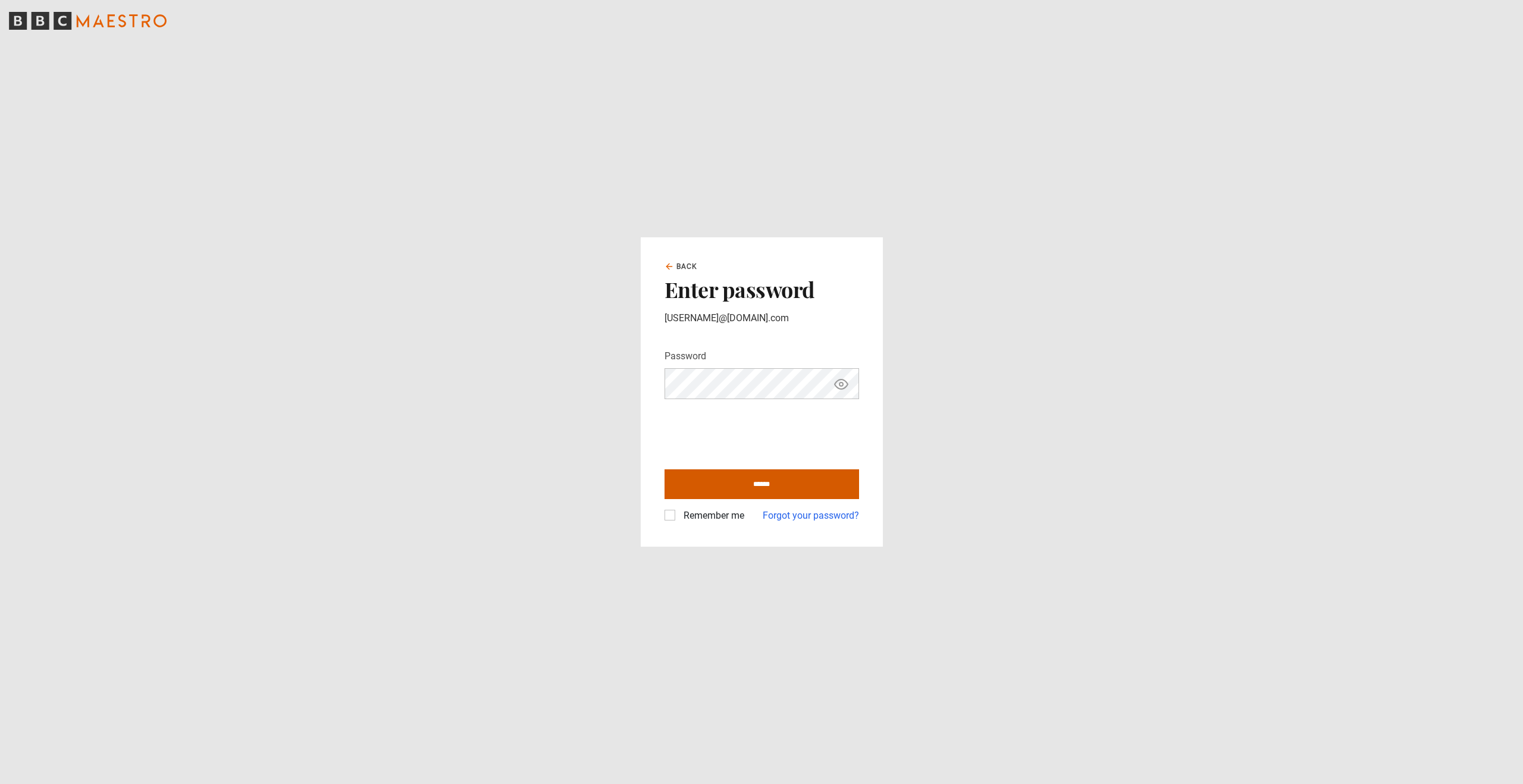 click on "******" at bounding box center (762, 484) 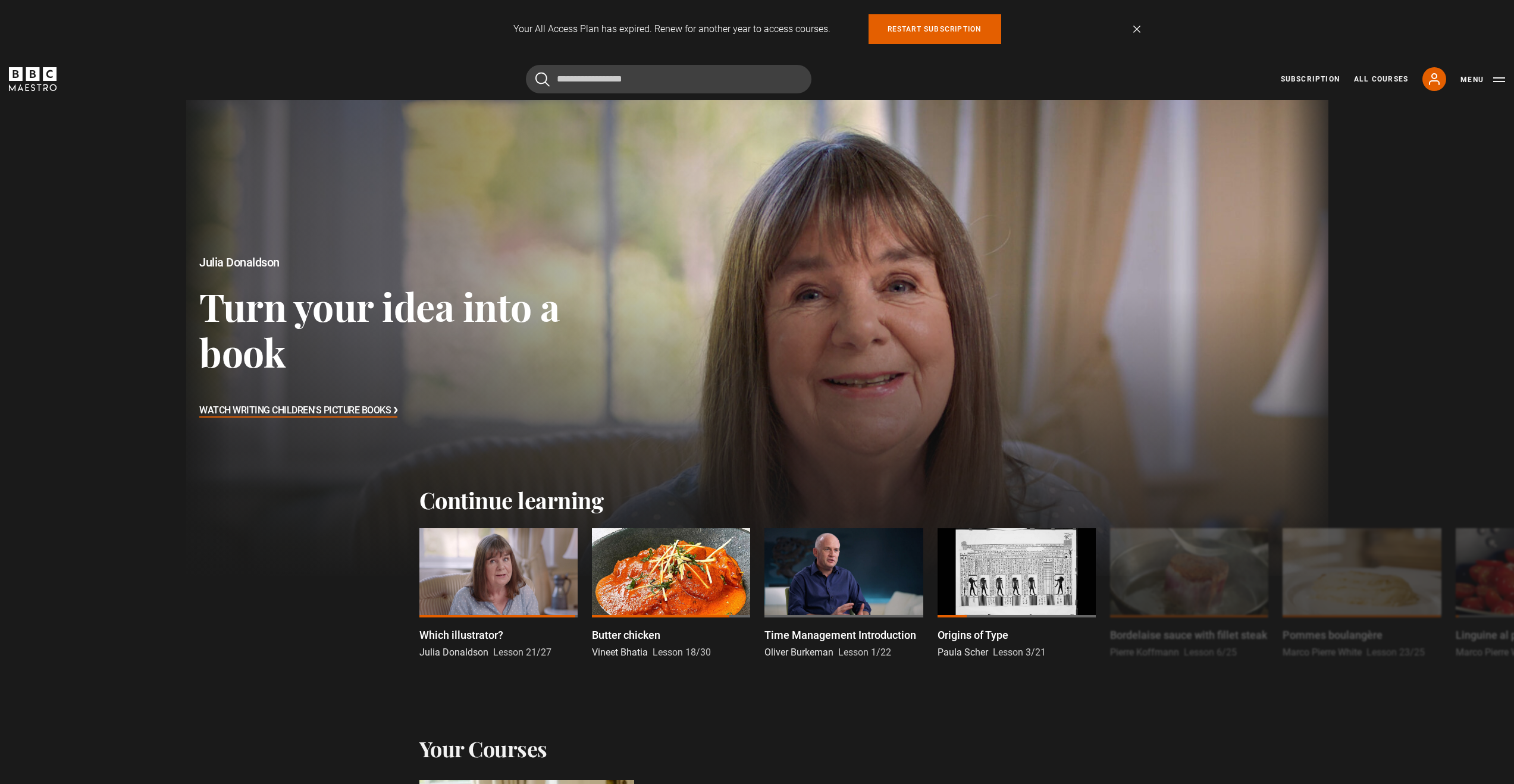 scroll, scrollTop: 0, scrollLeft: 0, axis: both 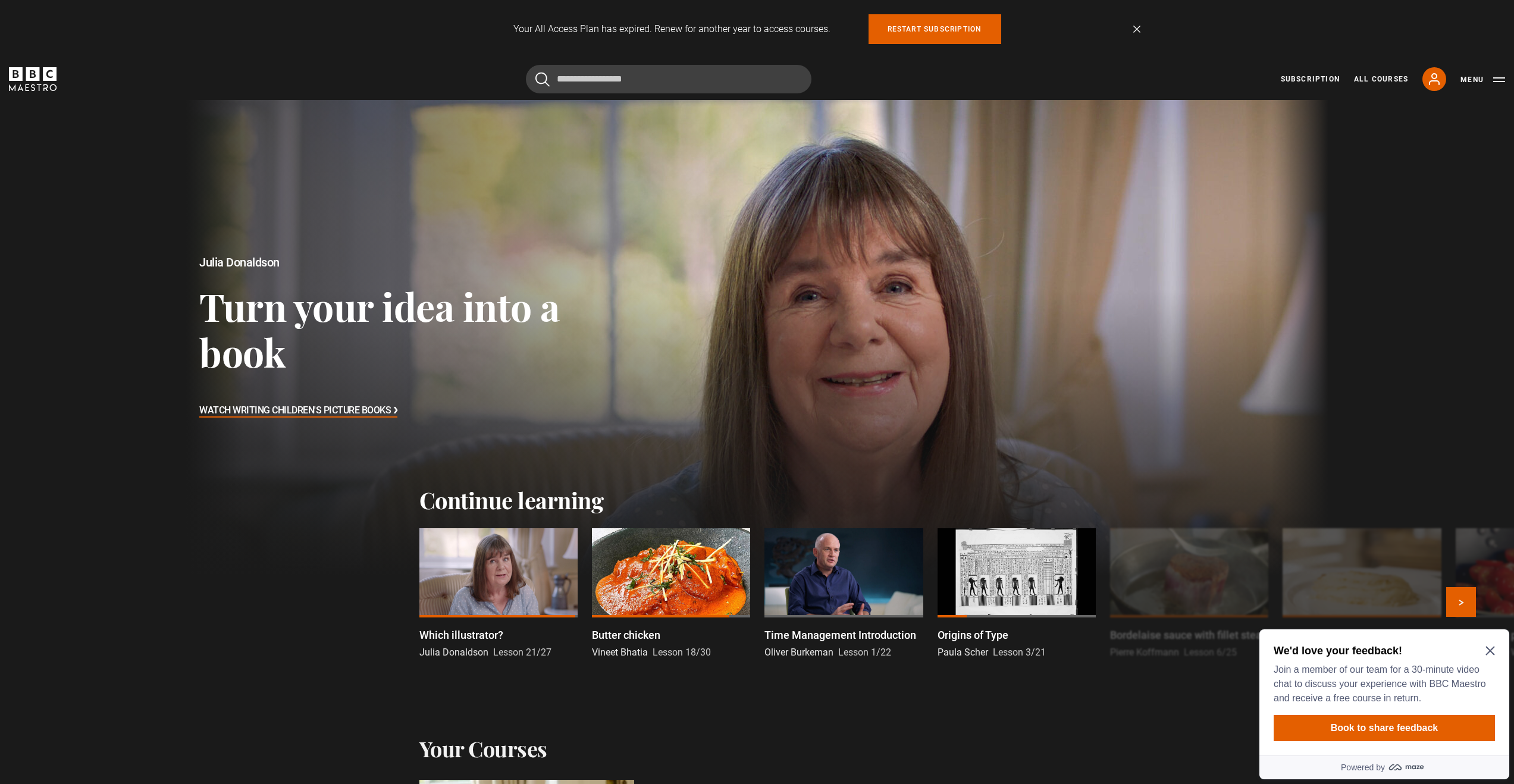 click at bounding box center [499, 573] 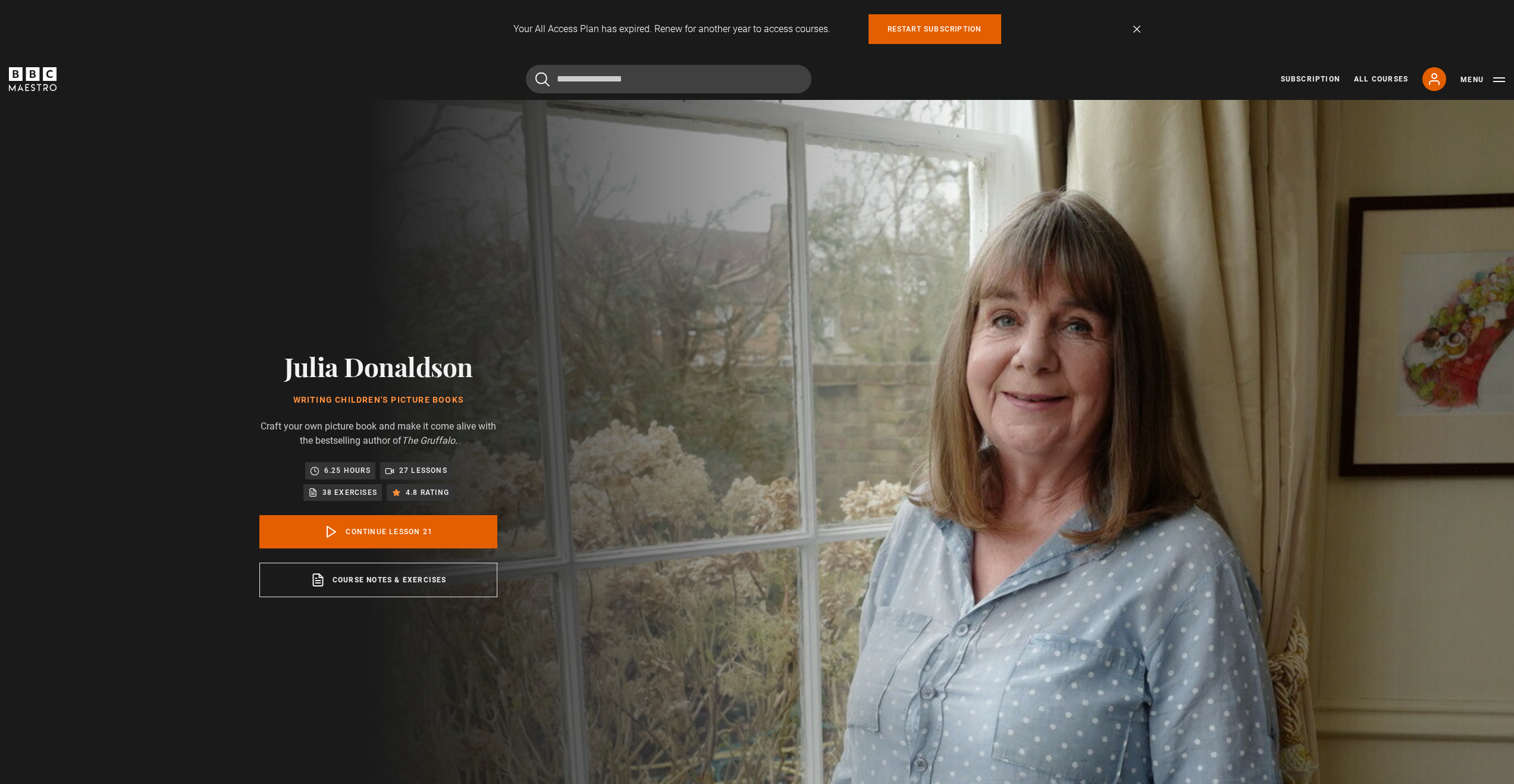 scroll, scrollTop: 848, scrollLeft: 0, axis: vertical 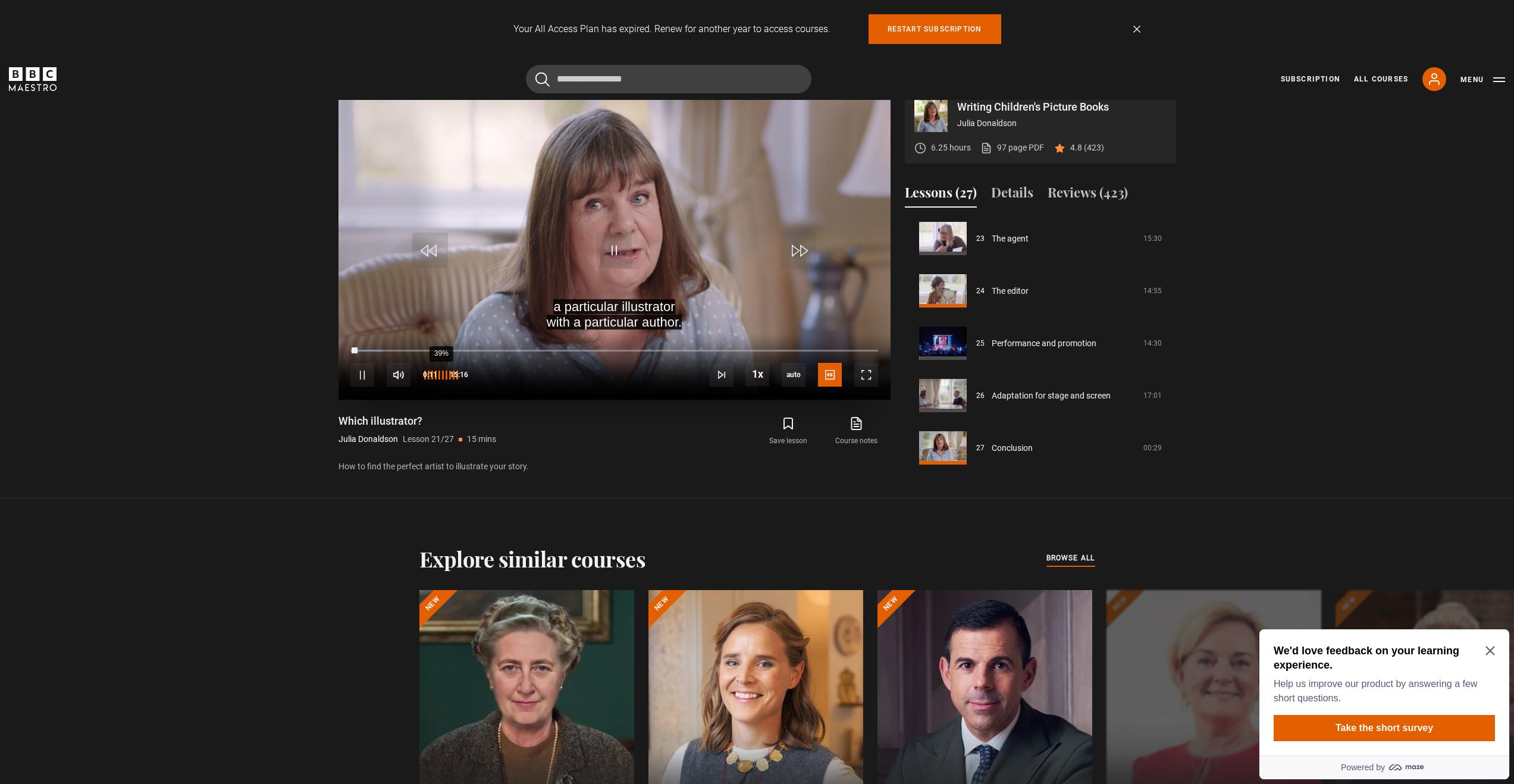 click on "39%" at bounding box center (441, 375) 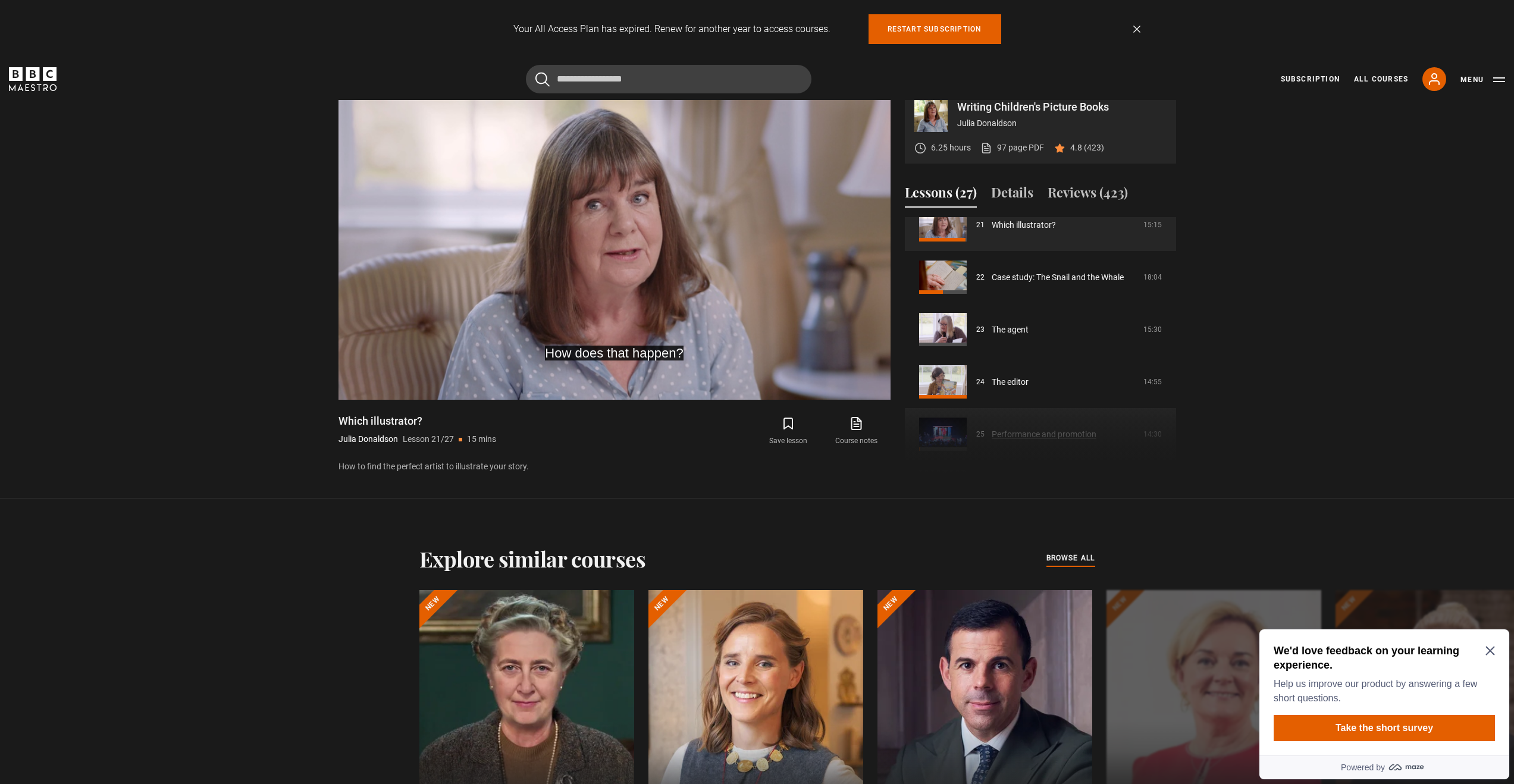 scroll, scrollTop: 1041, scrollLeft: 0, axis: vertical 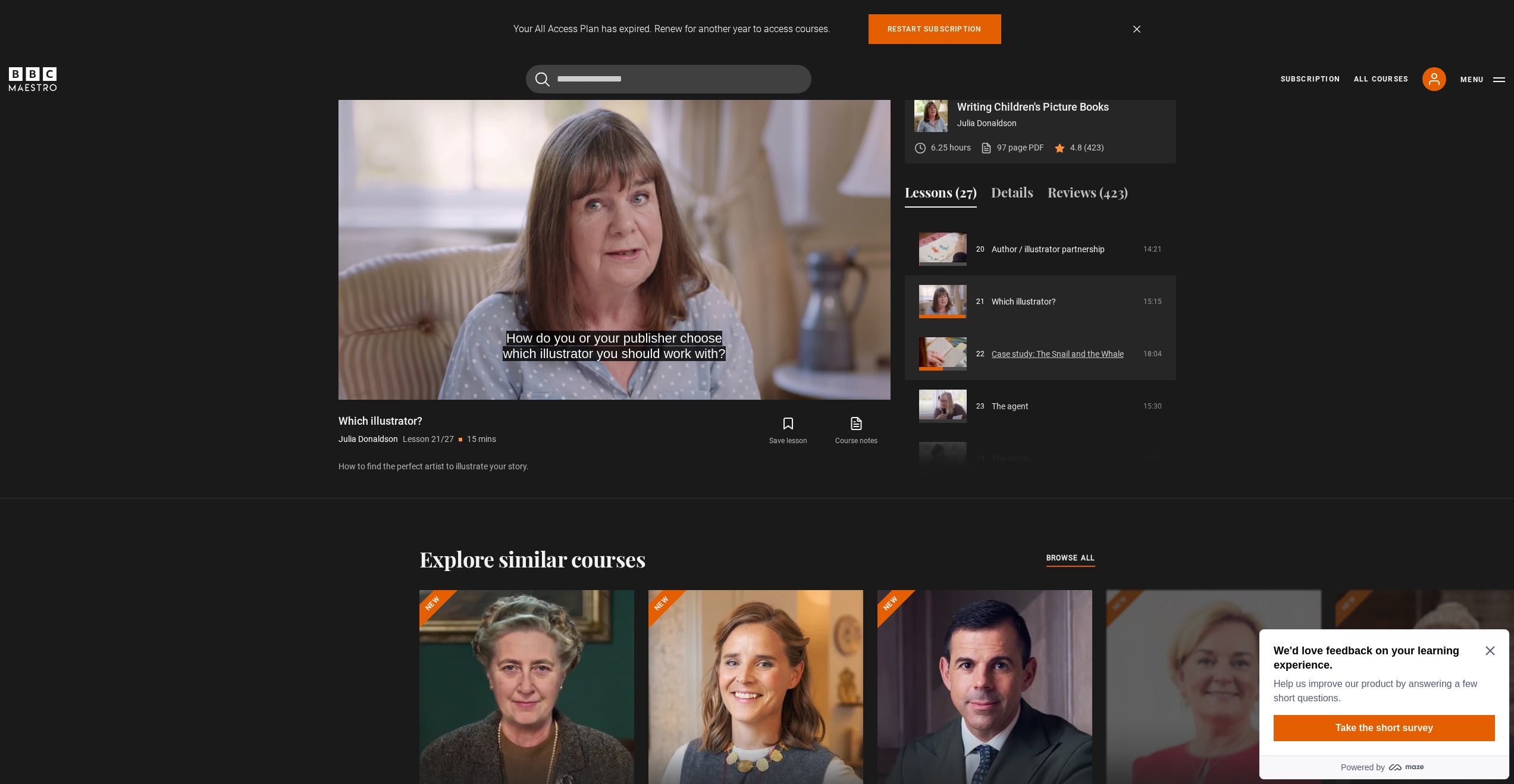click on "Case study: The Snail and the Whale" at bounding box center [1058, 354] 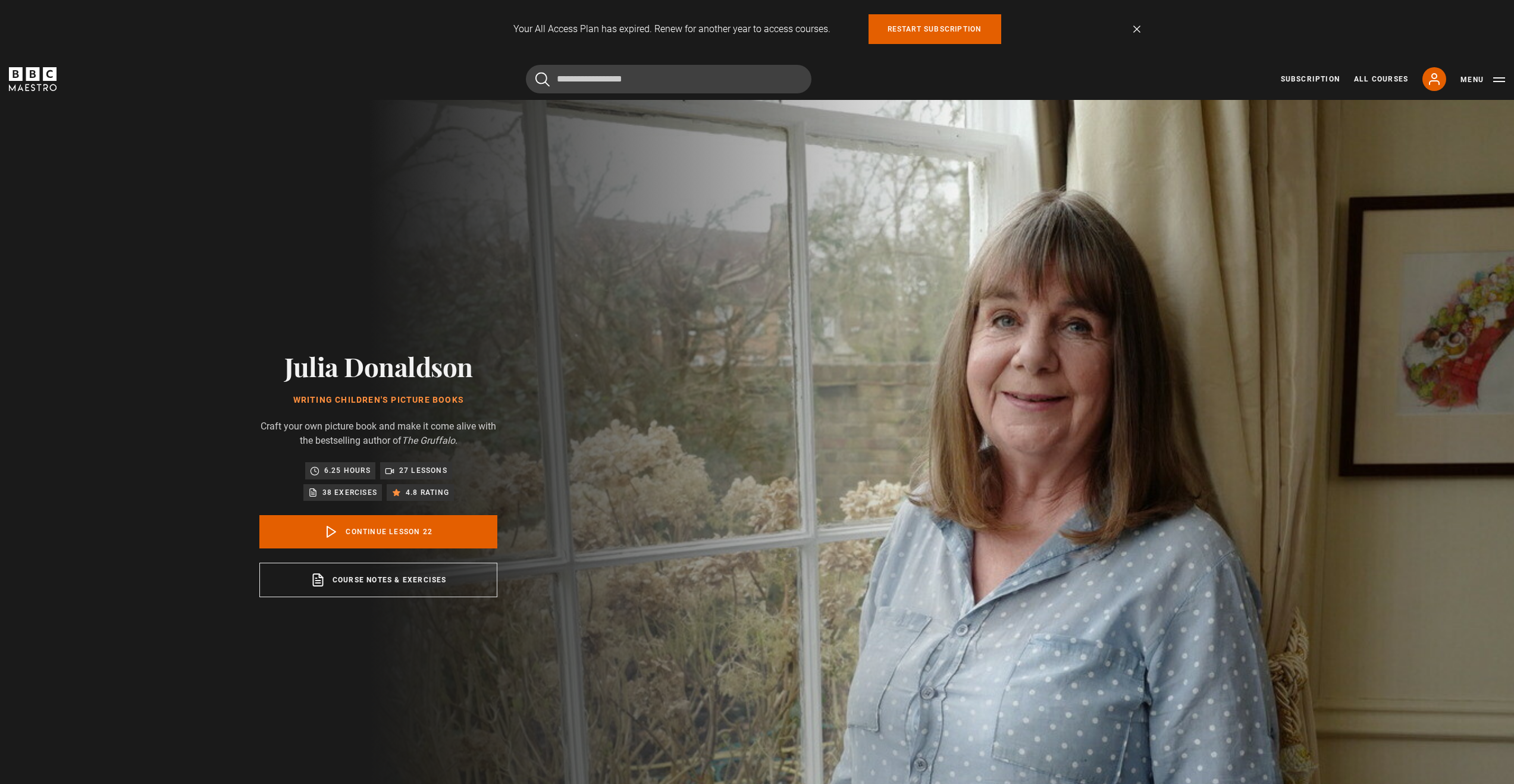 scroll, scrollTop: 848, scrollLeft: 0, axis: vertical 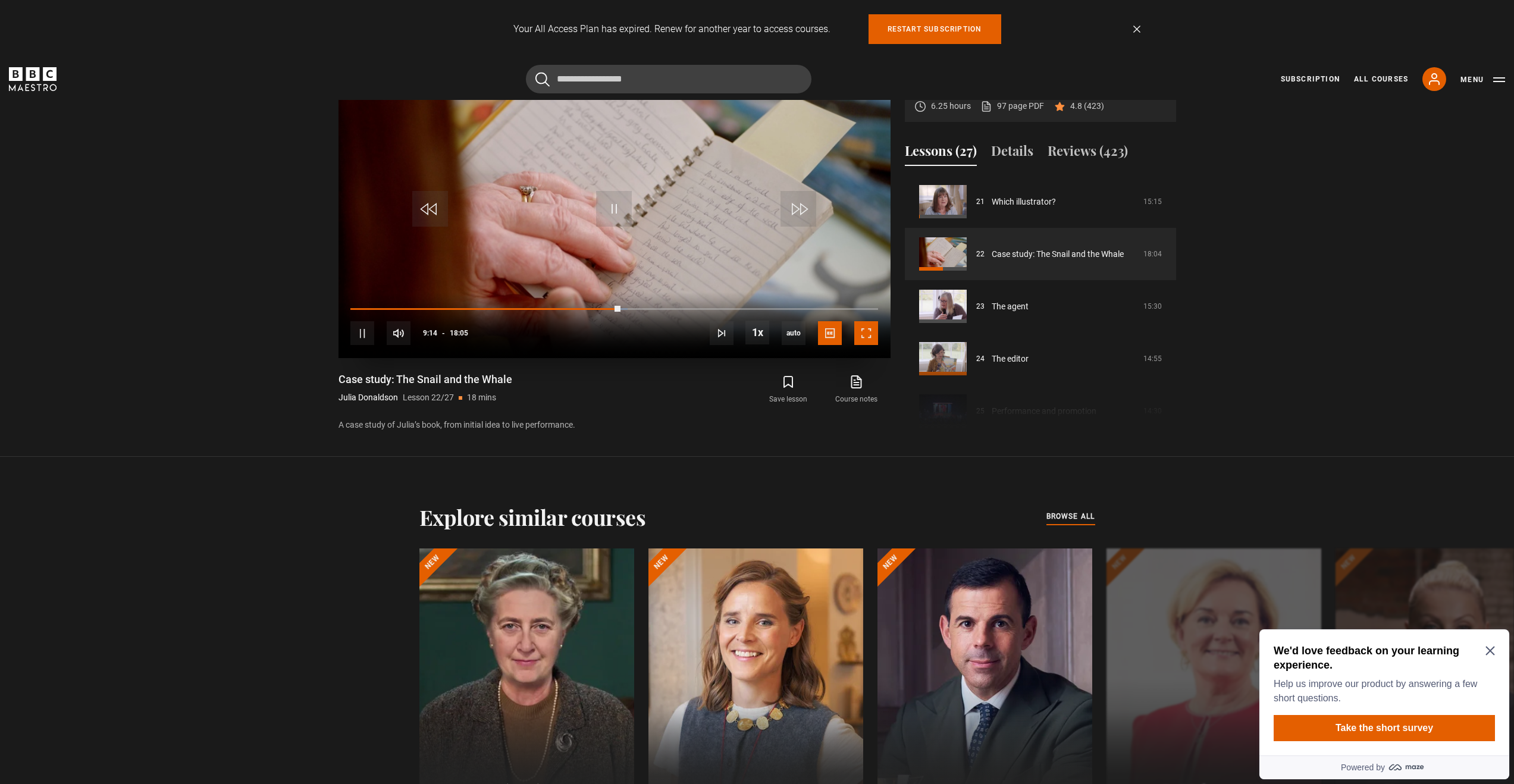 click at bounding box center [866, 333] 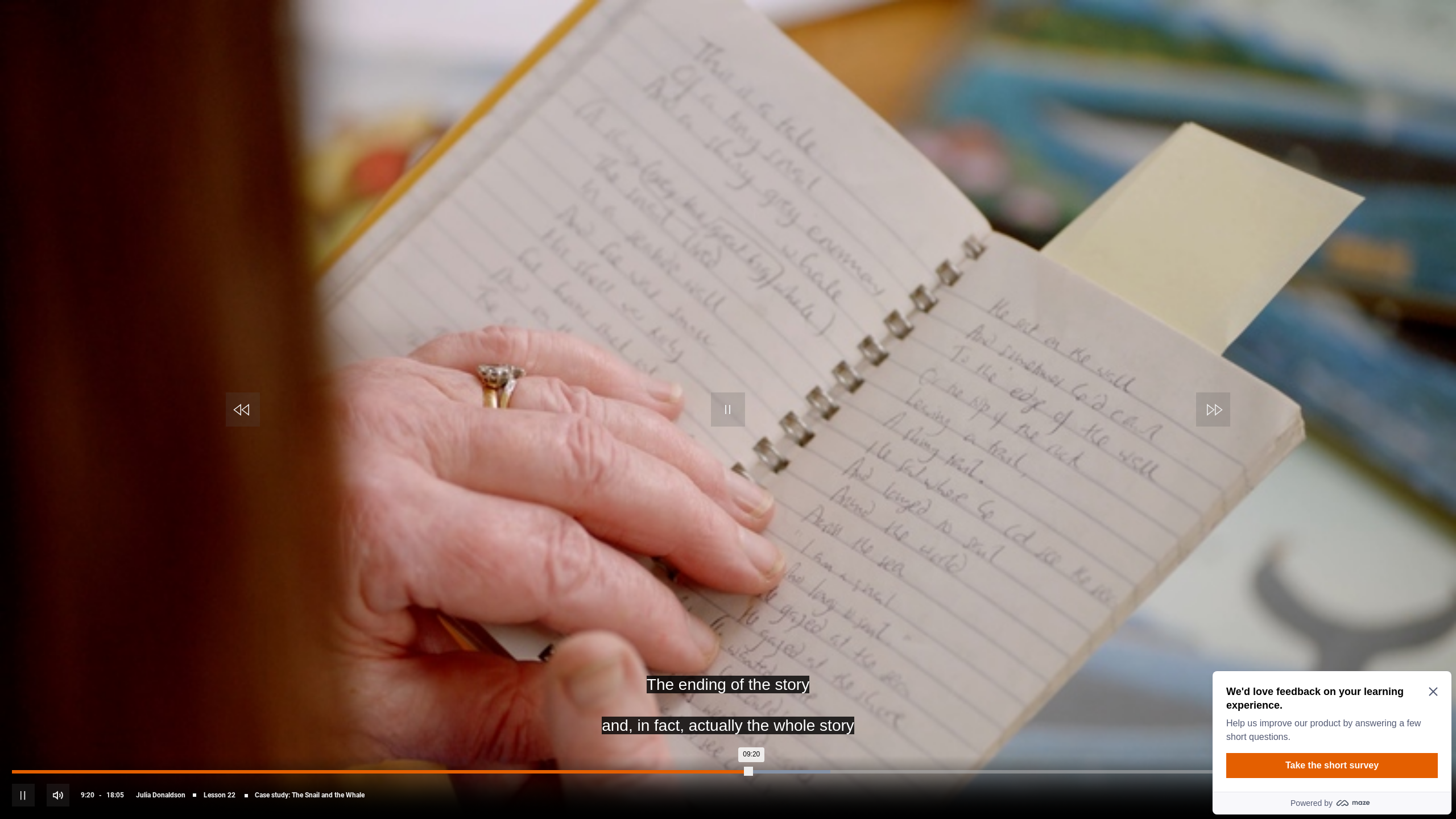 click on "Loaded :  57.14% 08:19 09:20" at bounding box center [728, 772] 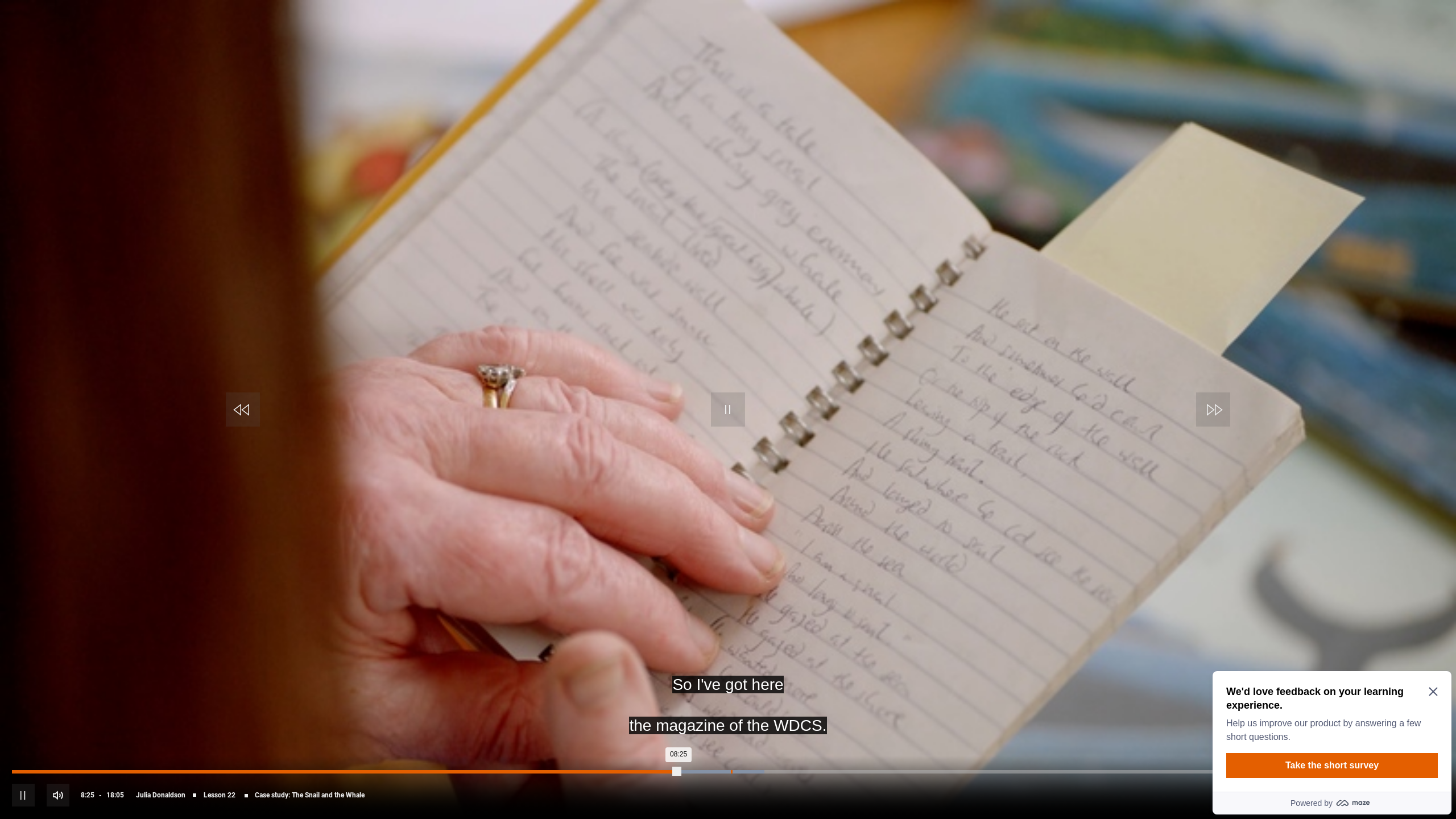 click on "Loaded :  52.53% 09:04 08:25" at bounding box center [728, 772] 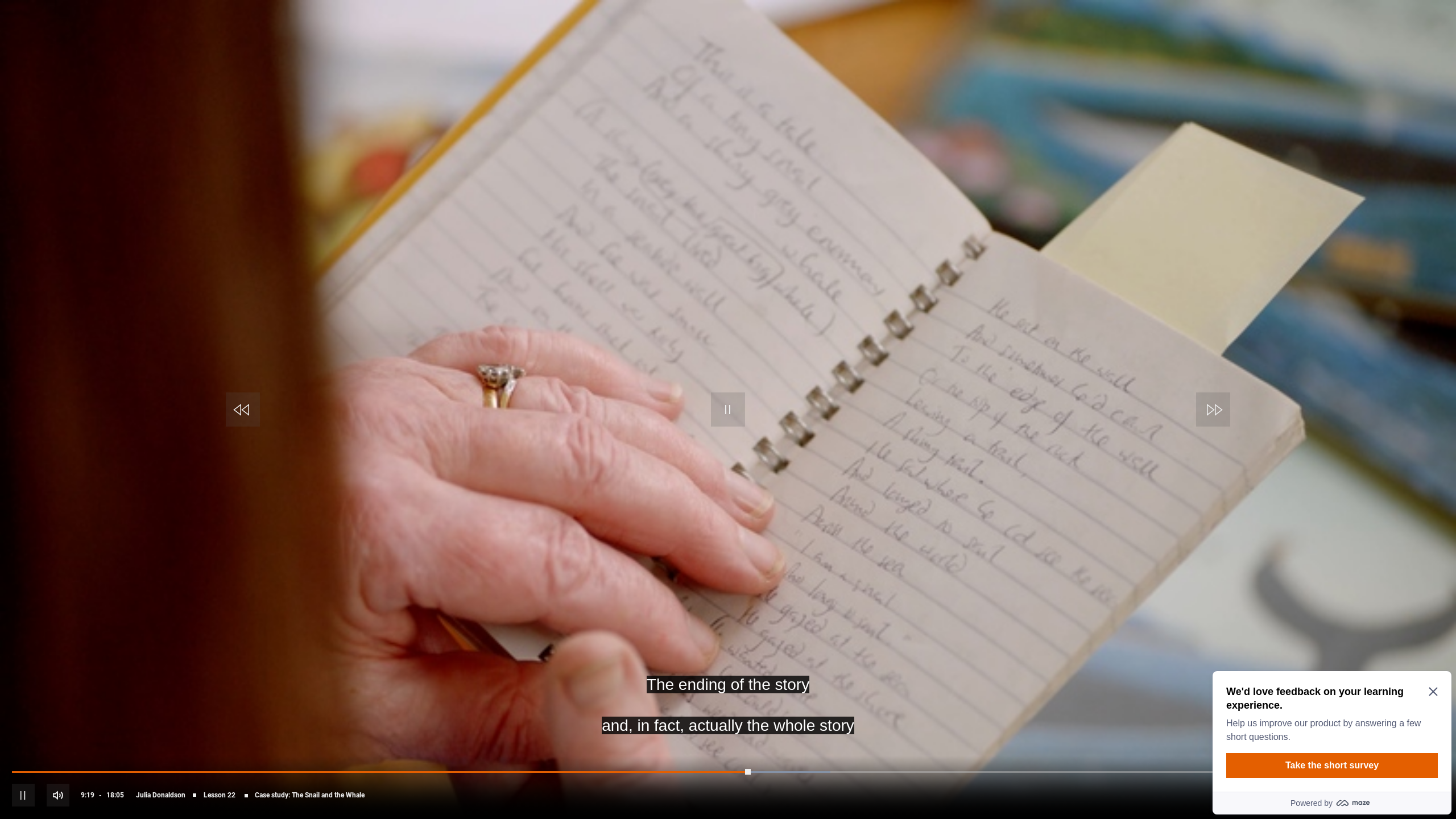 click at bounding box center [728, 410] 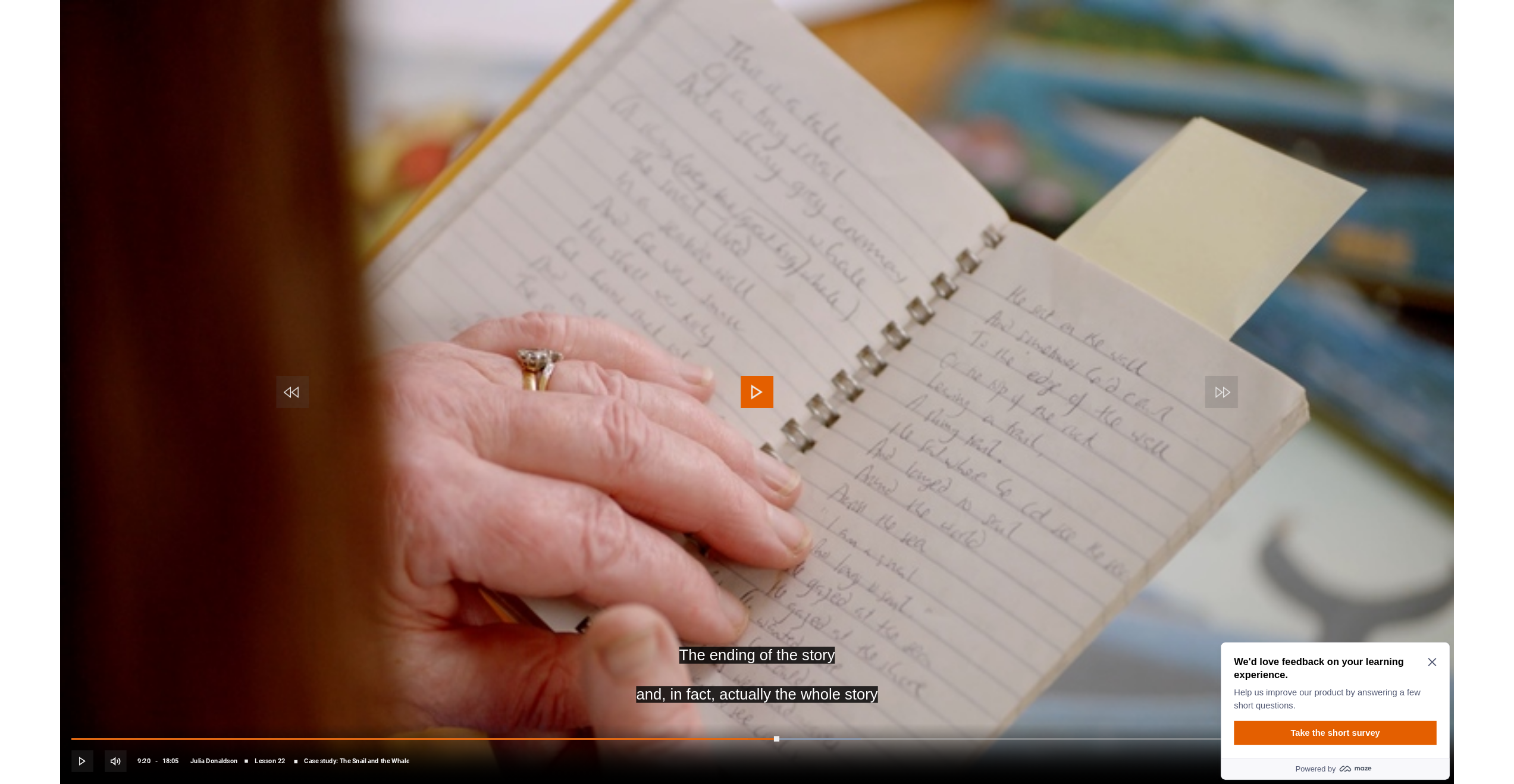 scroll, scrollTop: 1099, scrollLeft: 0, axis: vertical 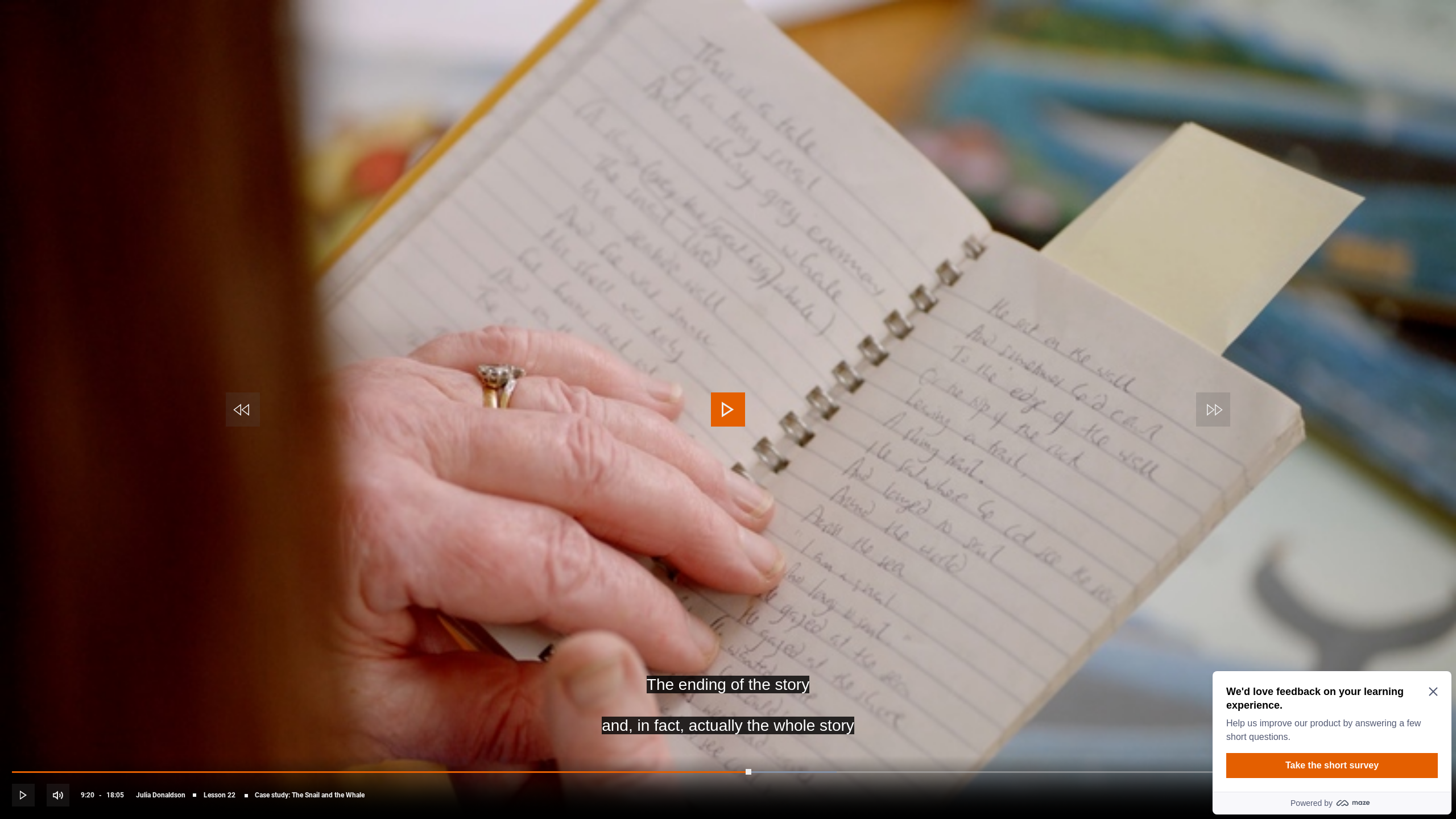 click at bounding box center (728, 410) 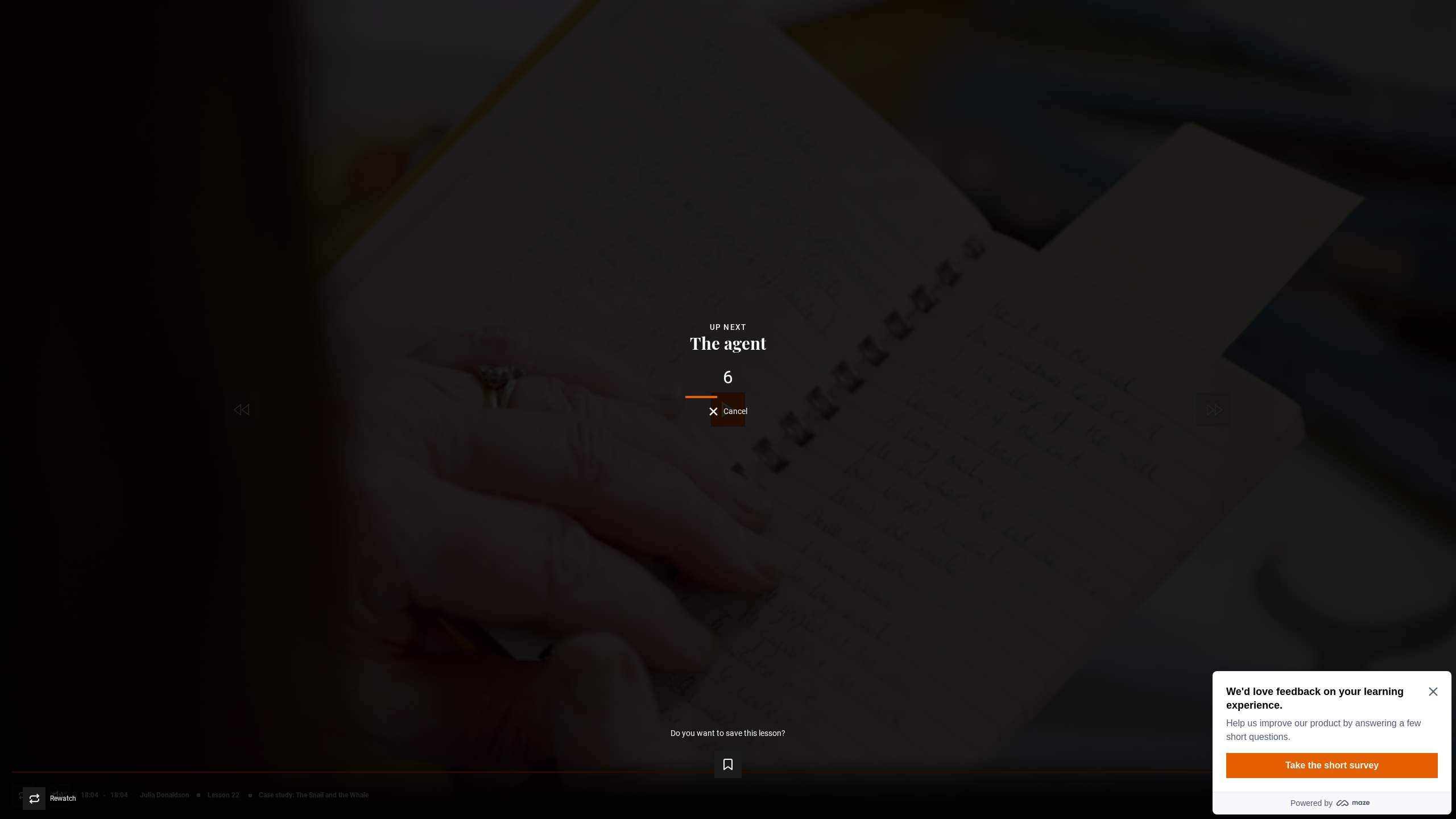 click on "Lesson Completed
Up next
The agent
6
Cancel
Do you want to save this lesson?
Save lesson
Rewatch
Rewatch
Play next
Play next" at bounding box center (728, 410) 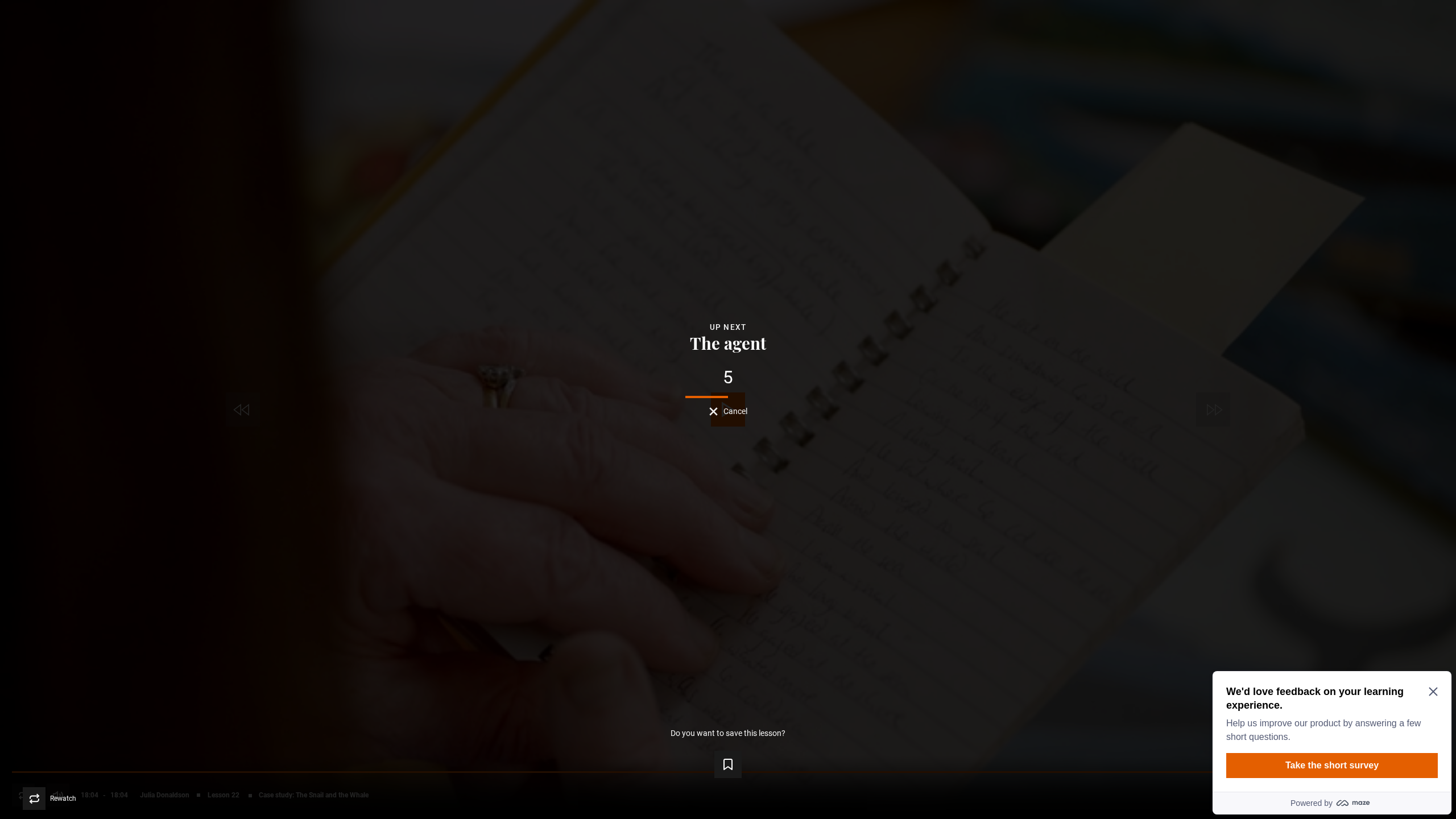 click on "Cancel" at bounding box center (735, 411) 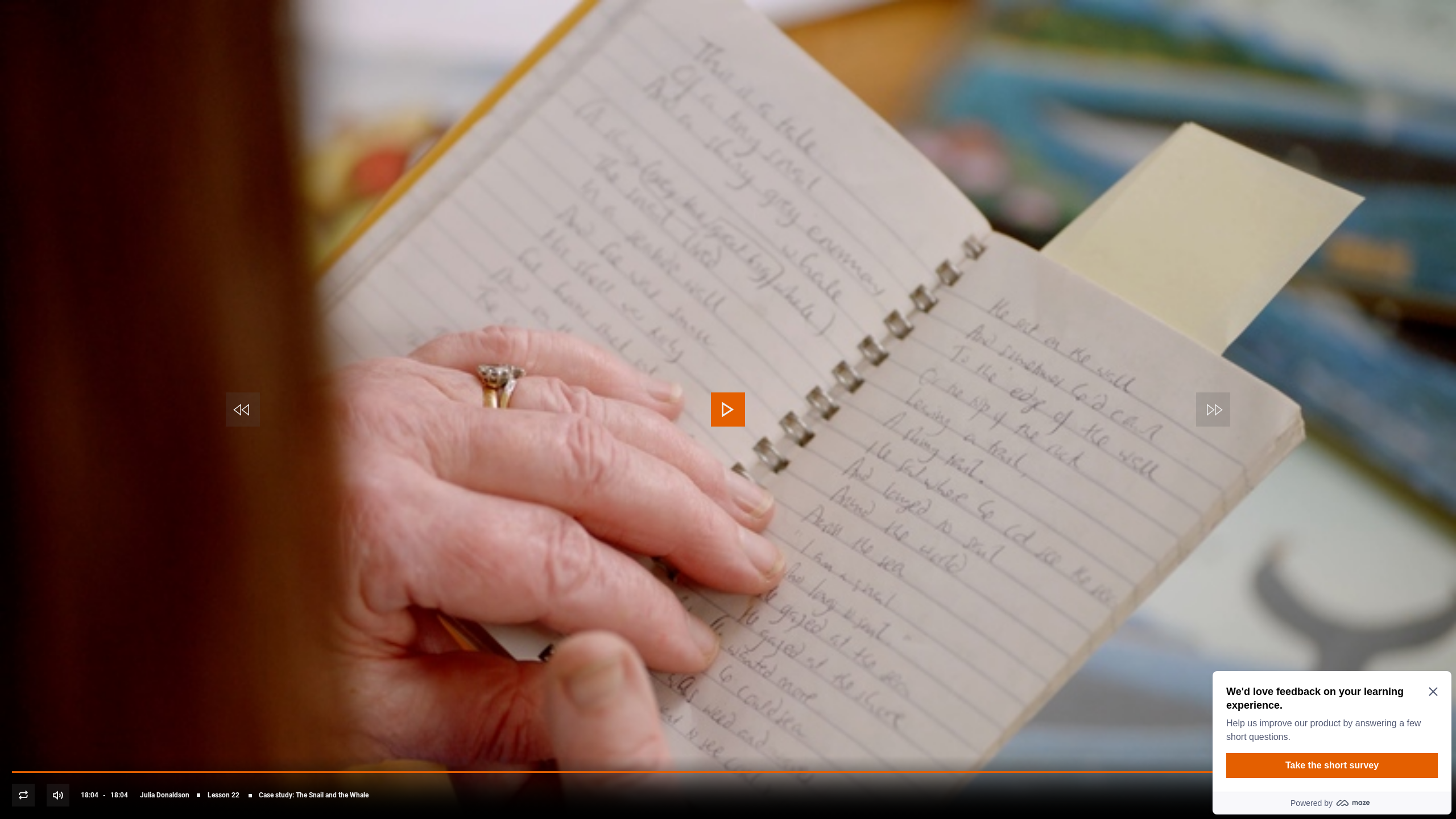 click at bounding box center (1433, 795) 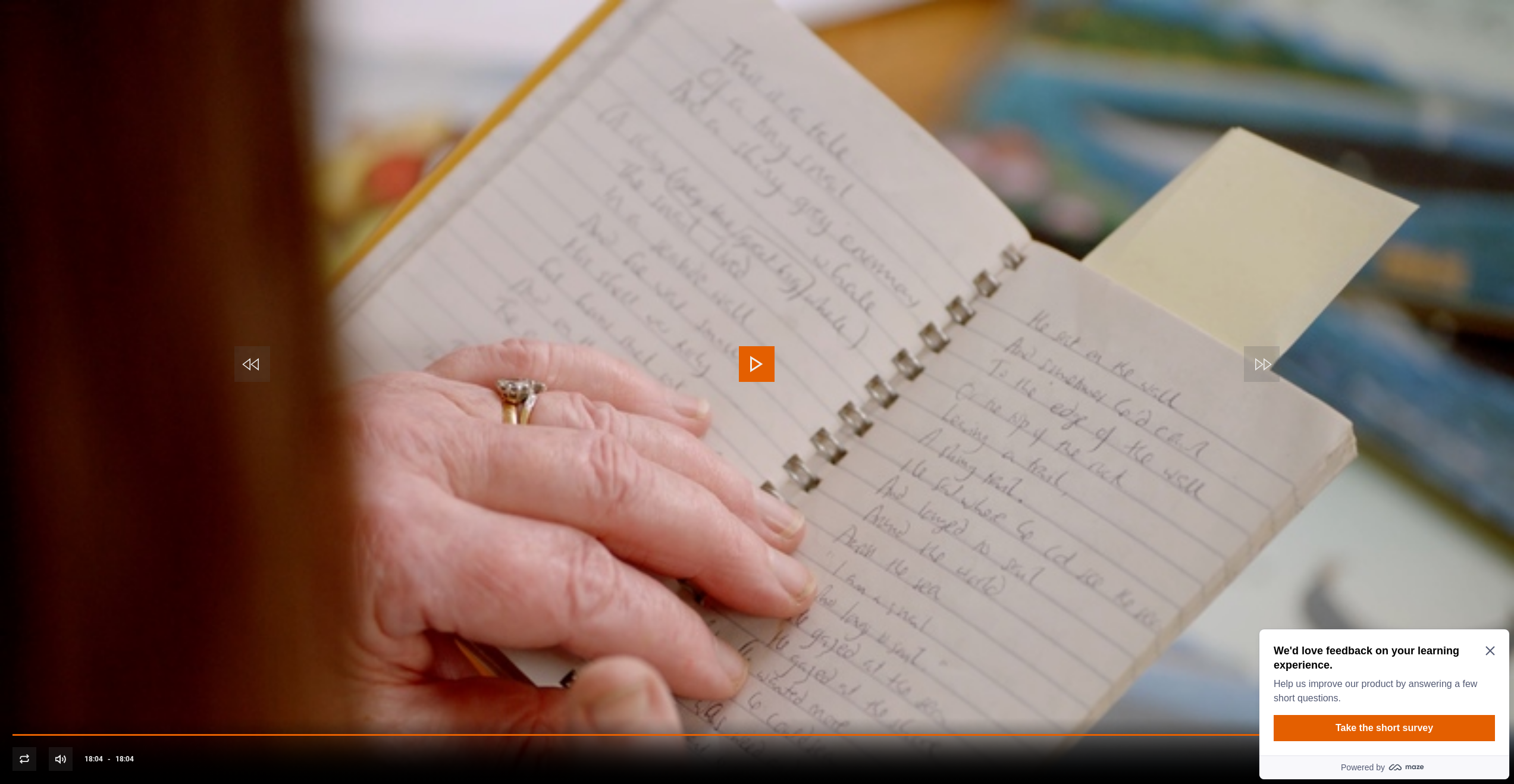 scroll, scrollTop: 1084, scrollLeft: 0, axis: vertical 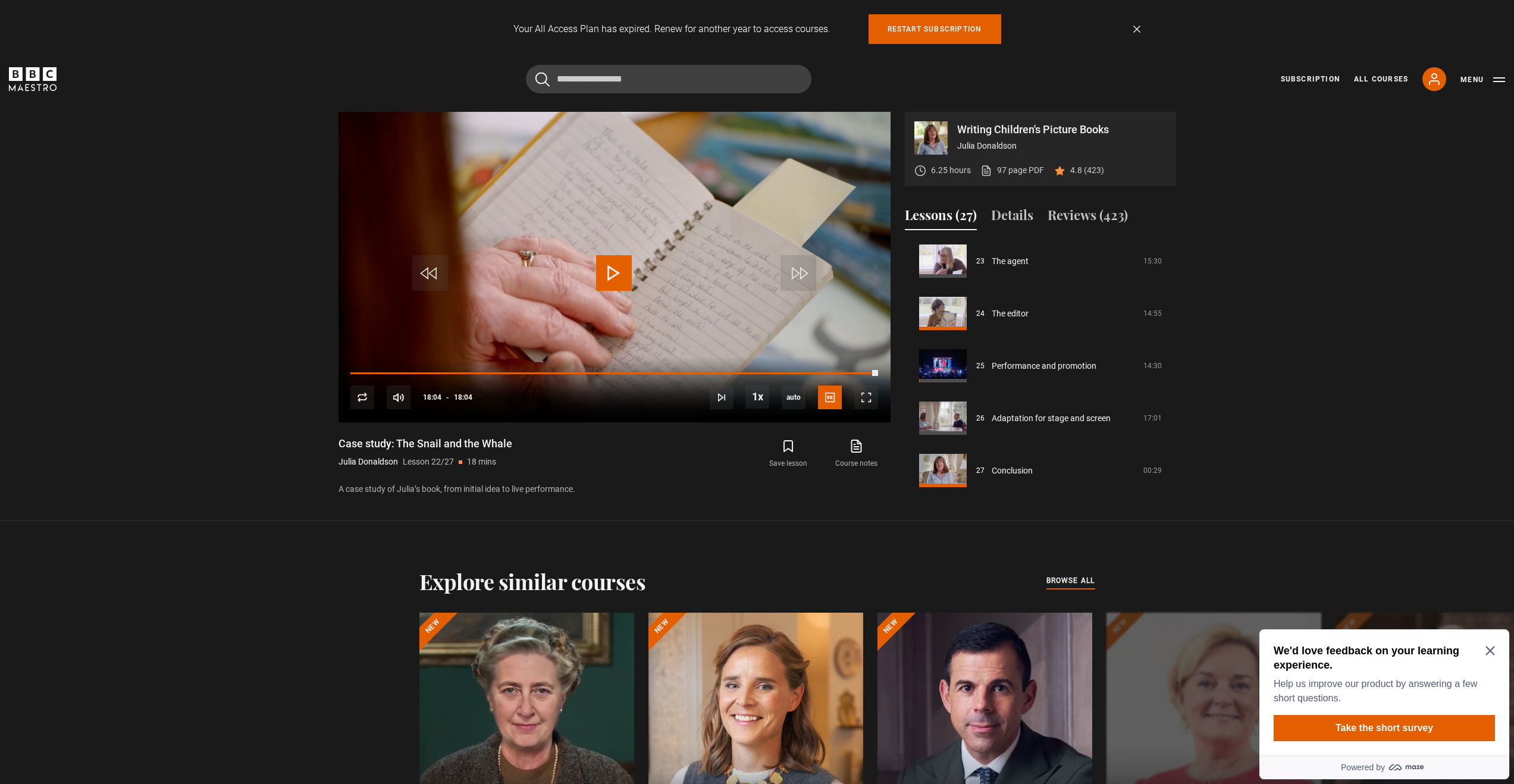 click 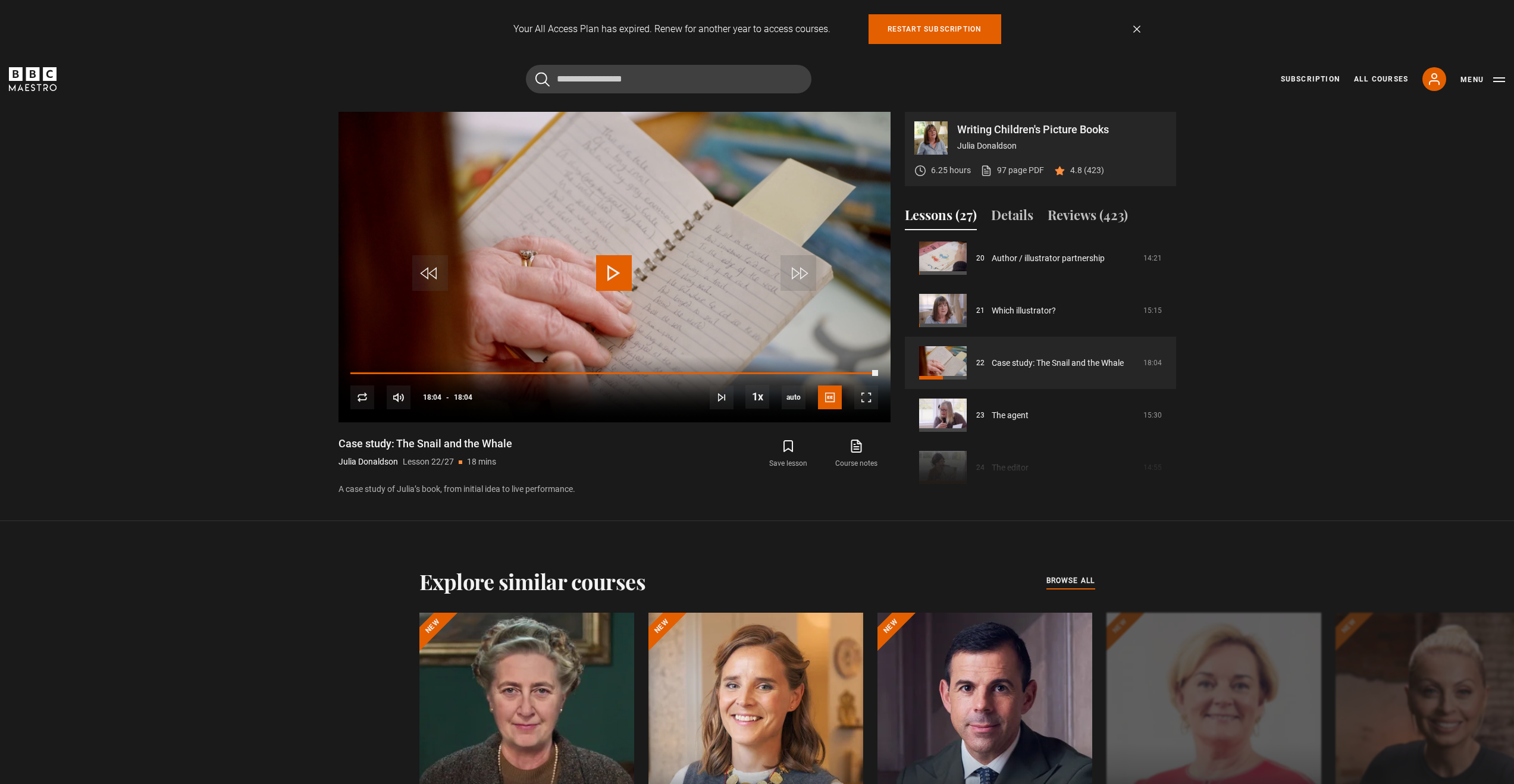 scroll, scrollTop: 1122, scrollLeft: 0, axis: vertical 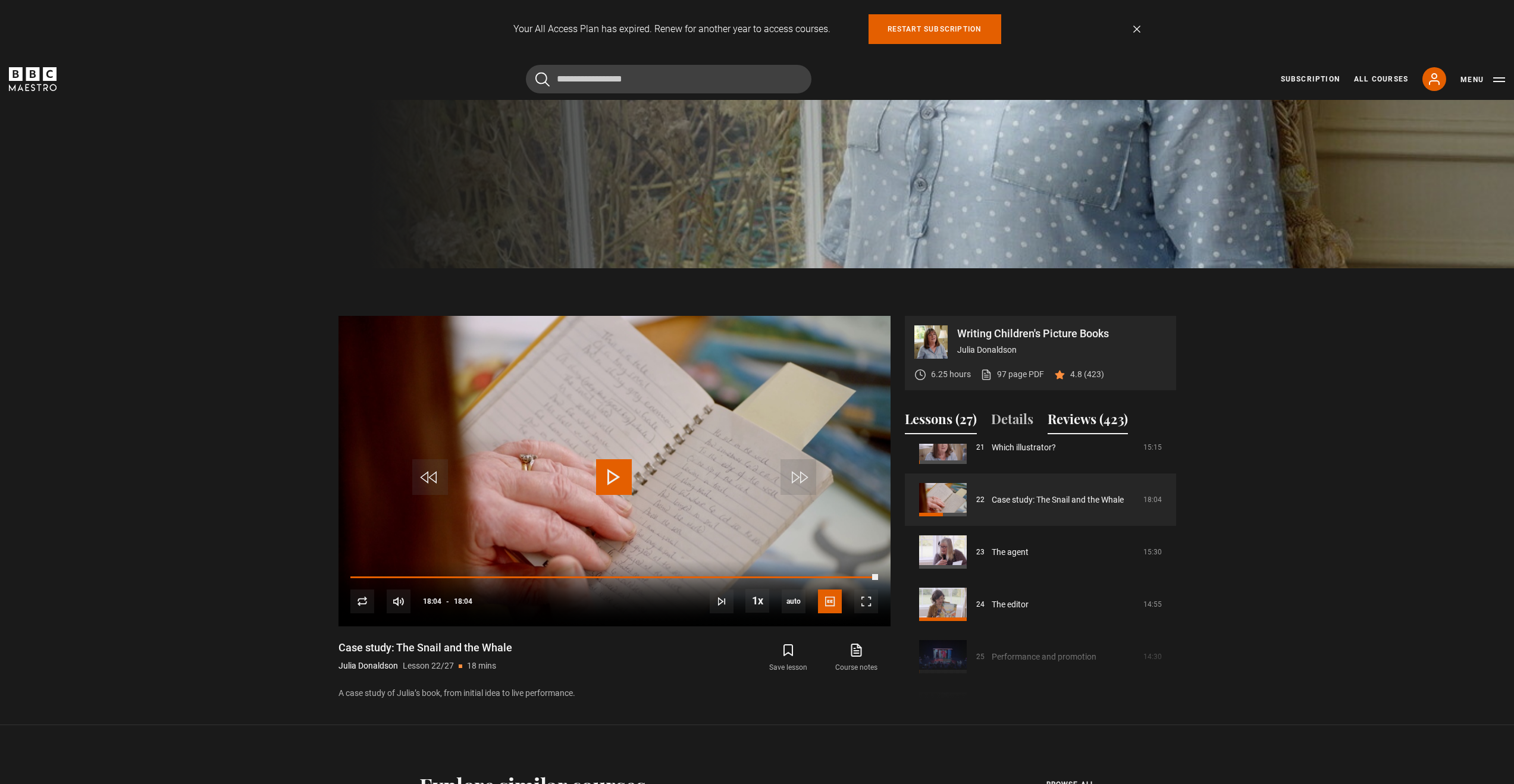 click on "Reviews (423)" at bounding box center [1087, 422] 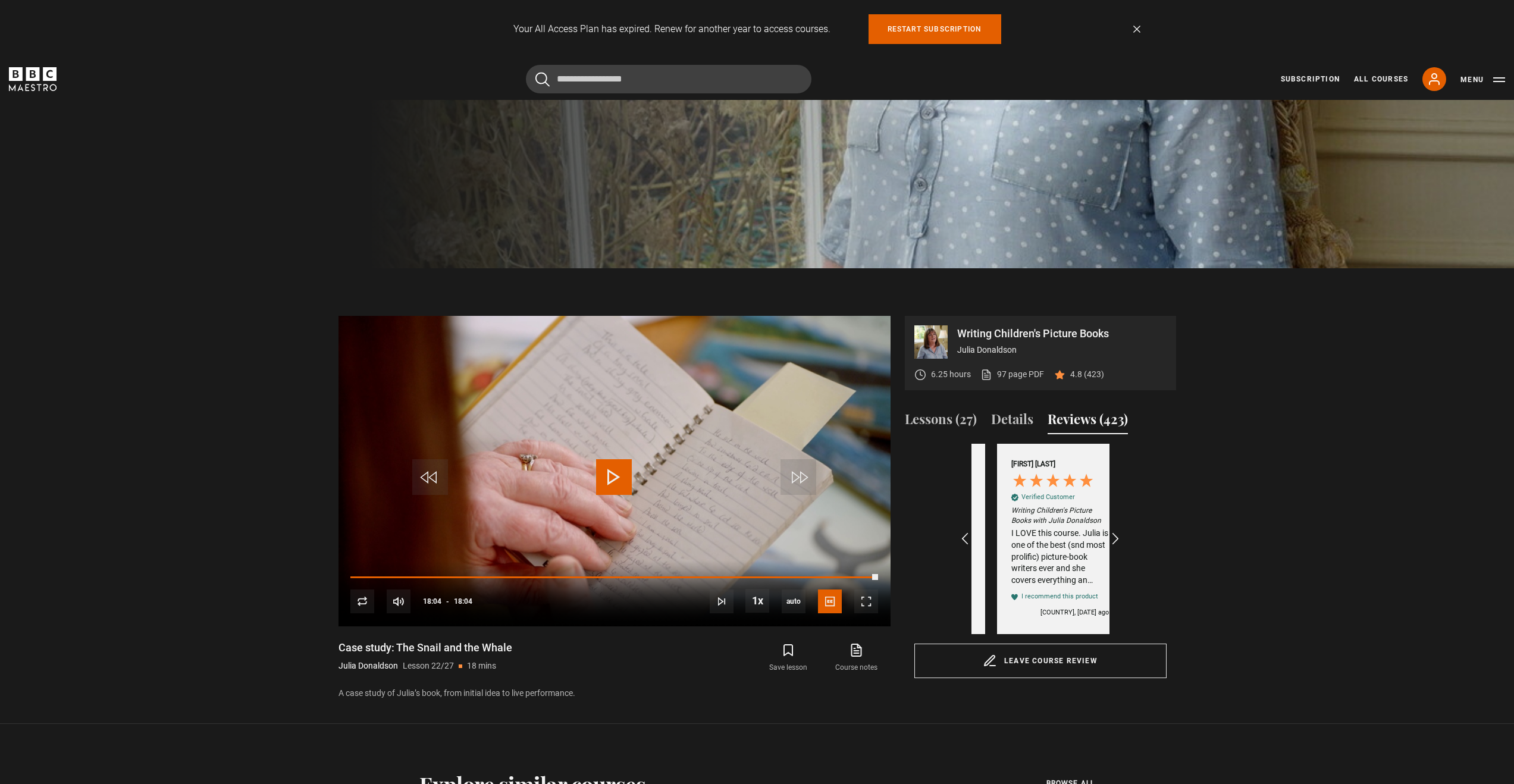 scroll, scrollTop: 0, scrollLeft: 138, axis: horizontal 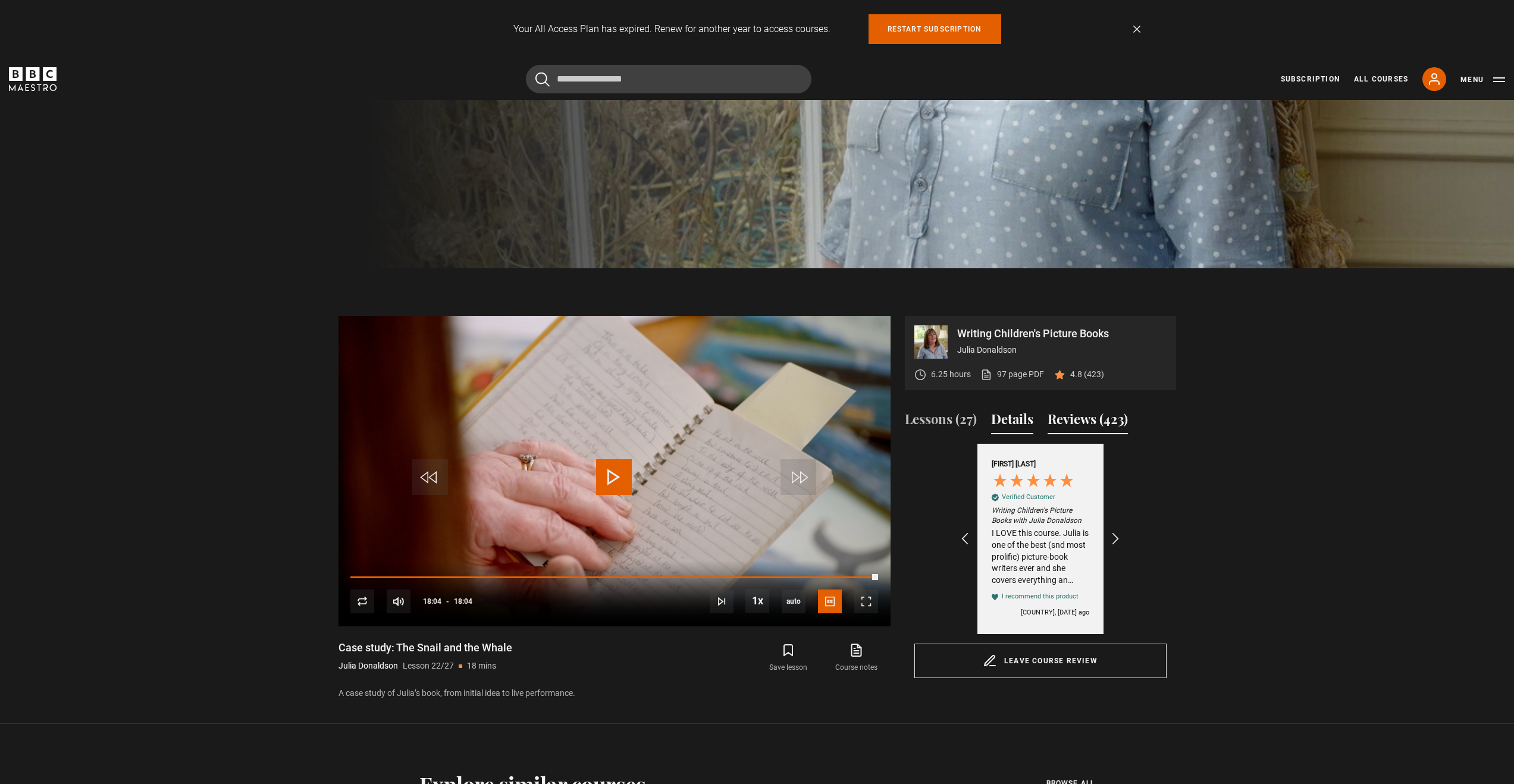 click on "Details" at bounding box center (1012, 422) 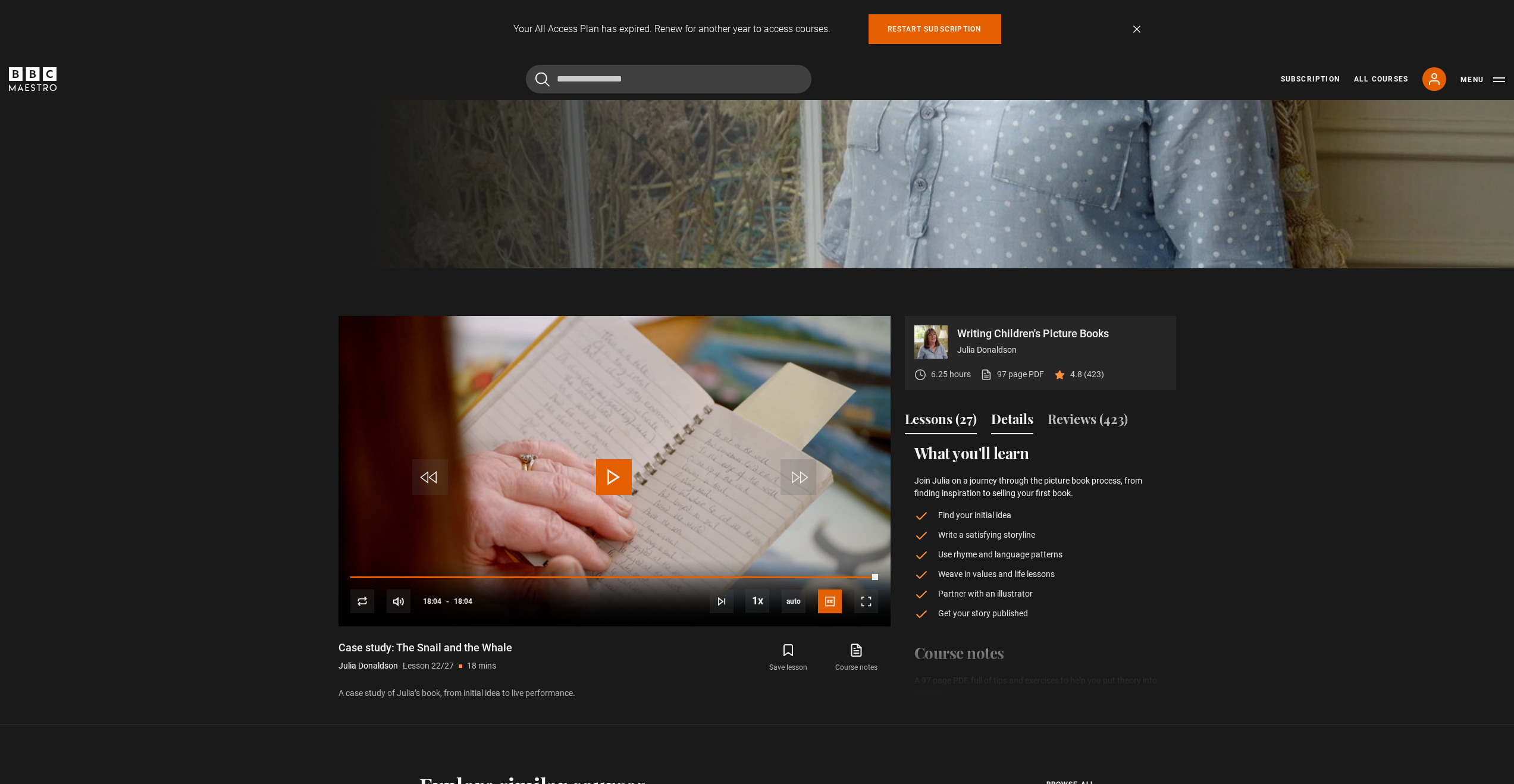 click on "Lessons (27)" at bounding box center [941, 422] 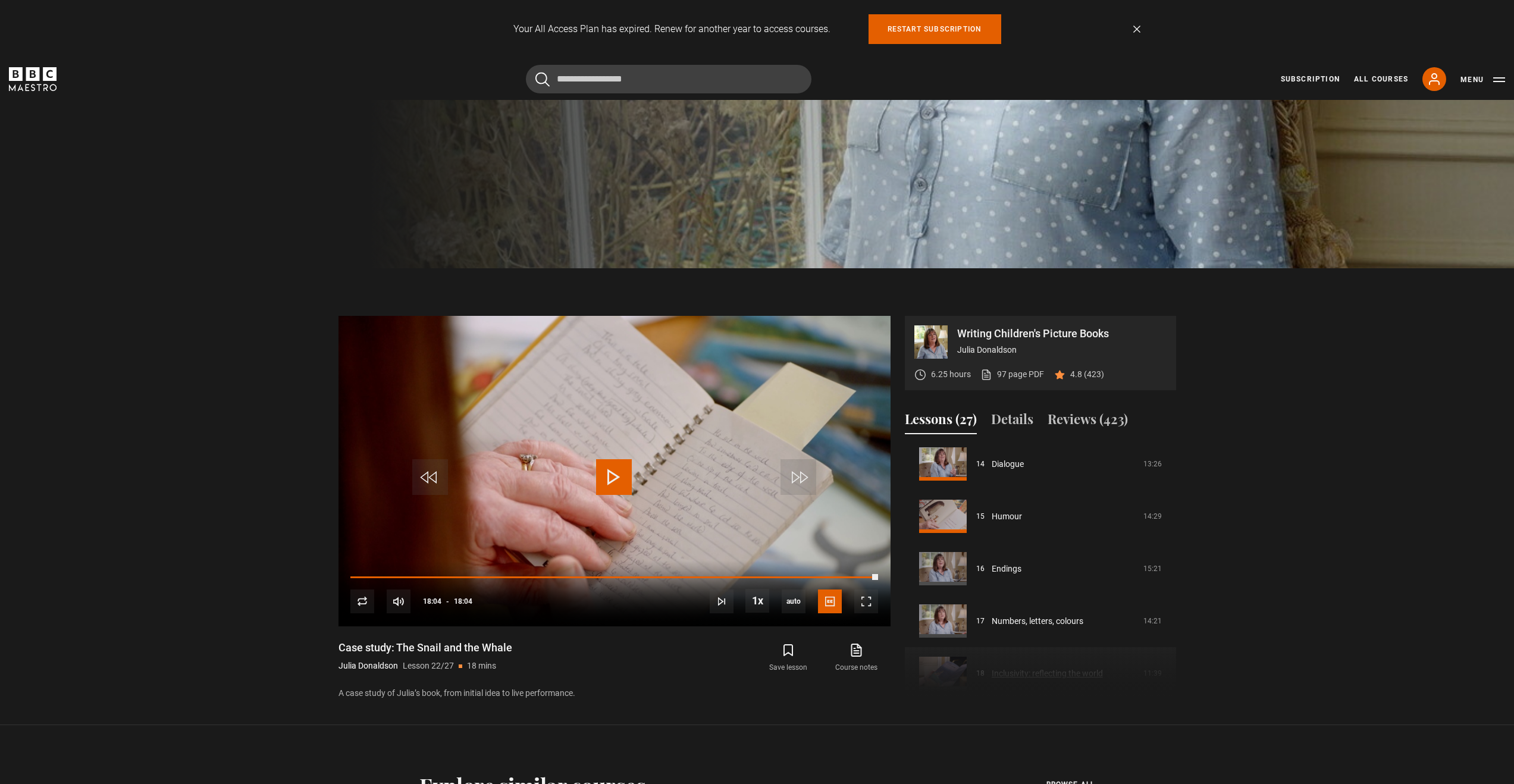 scroll, scrollTop: 731, scrollLeft: 0, axis: vertical 